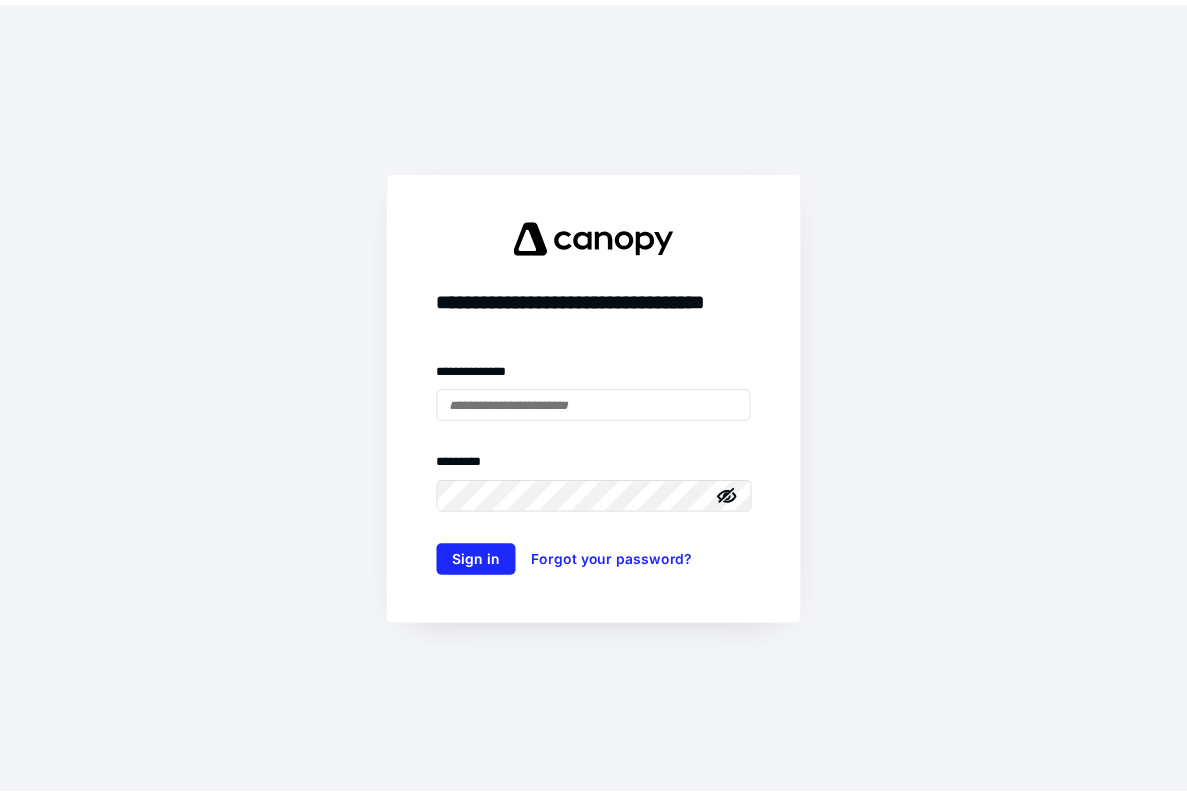 scroll, scrollTop: 0, scrollLeft: 0, axis: both 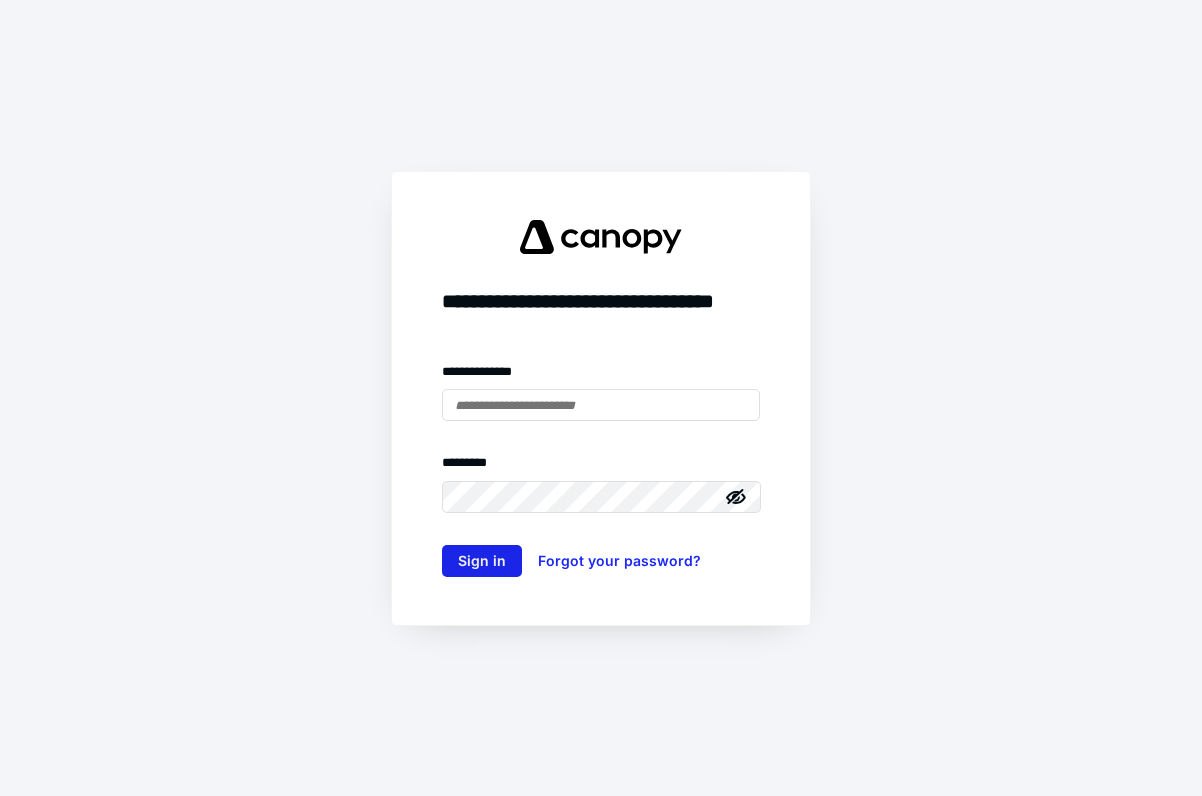 type on "**********" 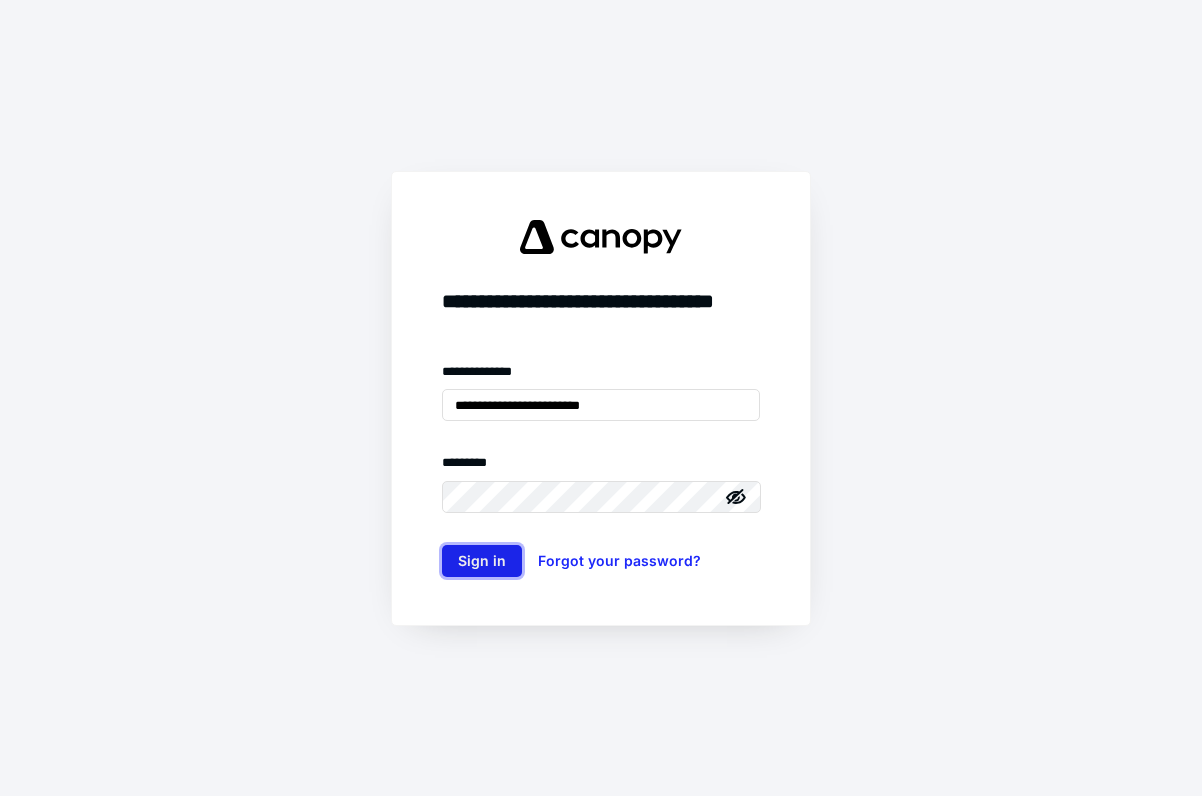 click on "Sign in" at bounding box center (482, 561) 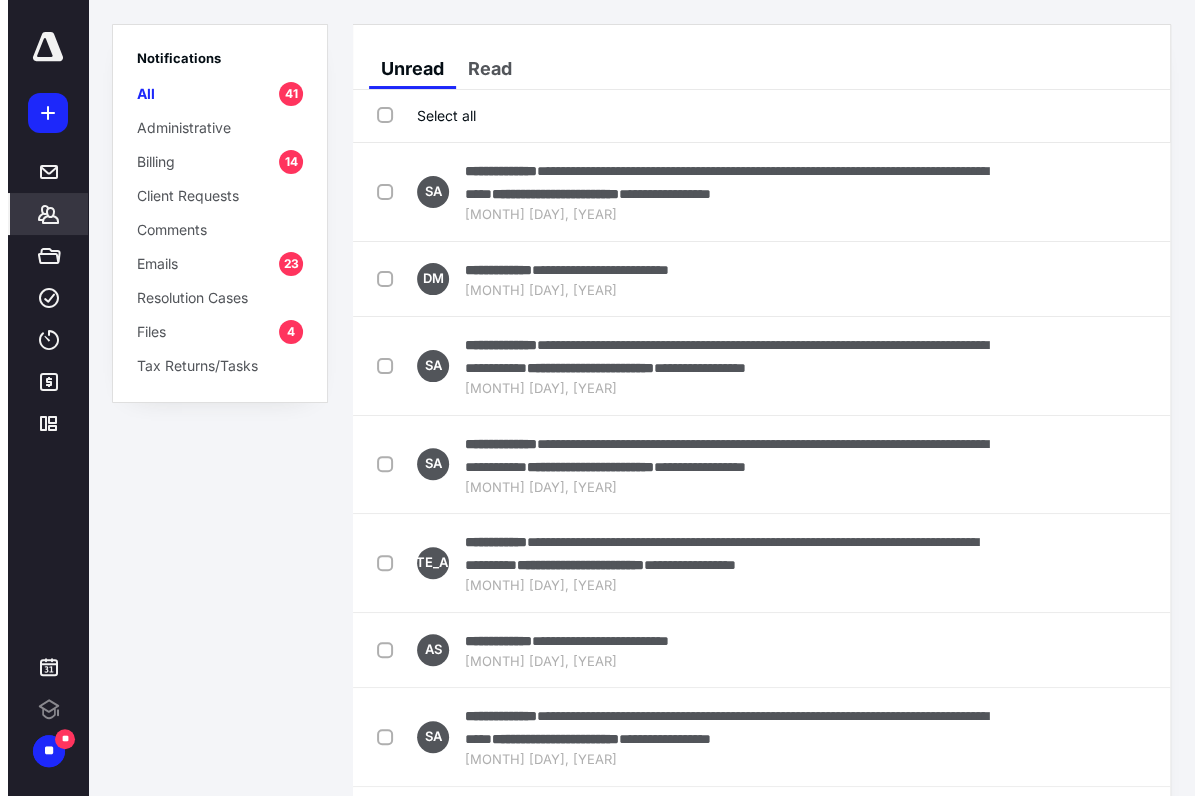 scroll, scrollTop: 0, scrollLeft: 0, axis: both 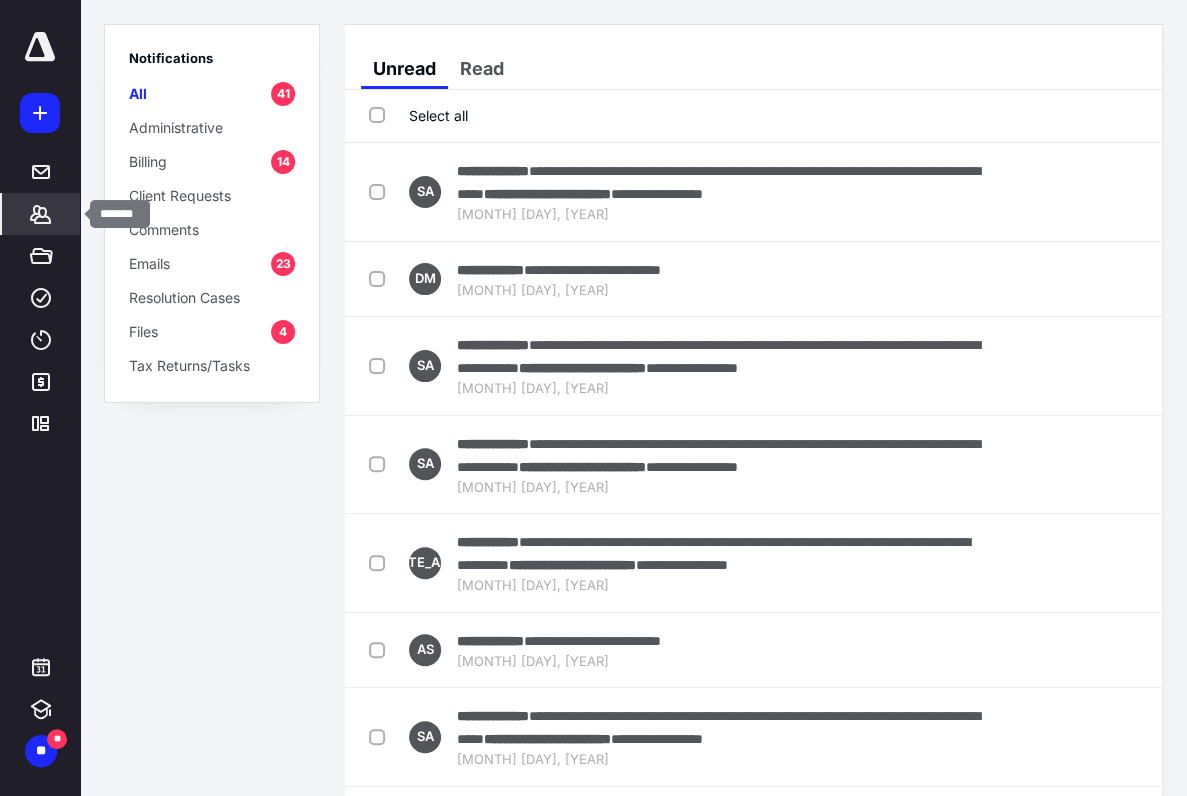 click 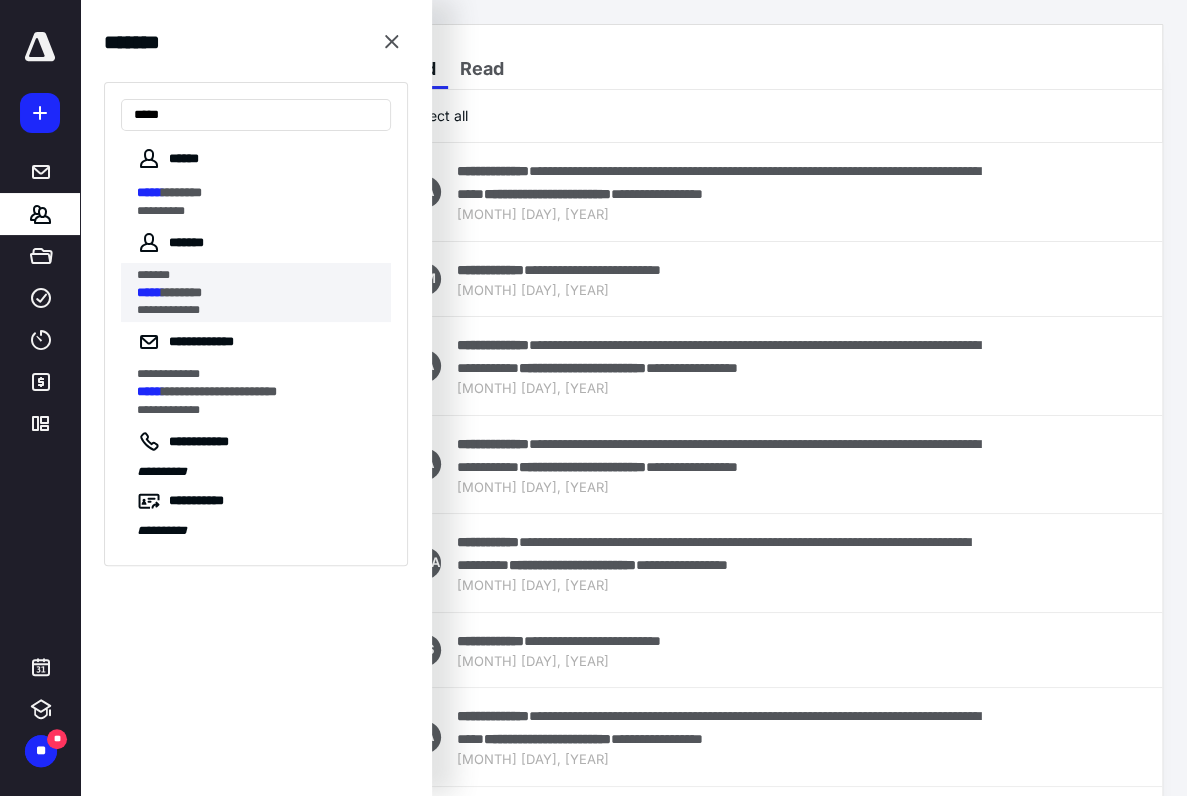 type on "*****" 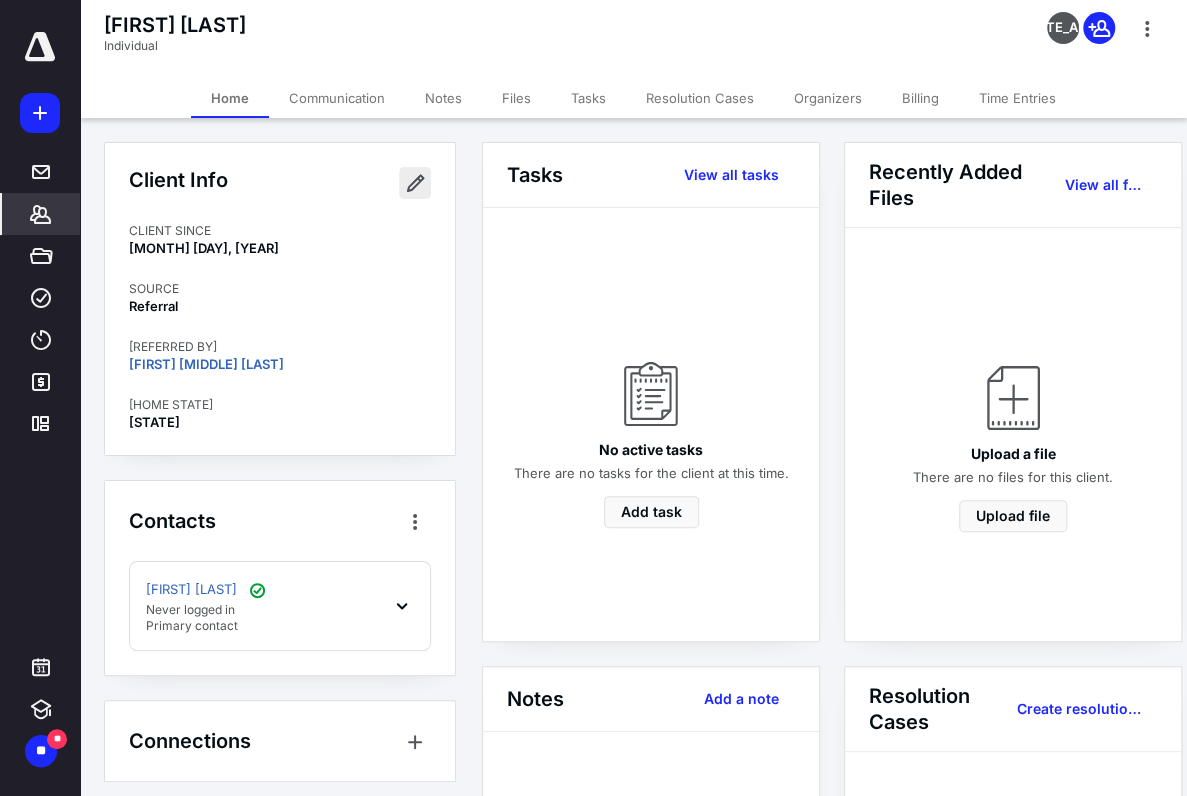 click at bounding box center [415, 183] 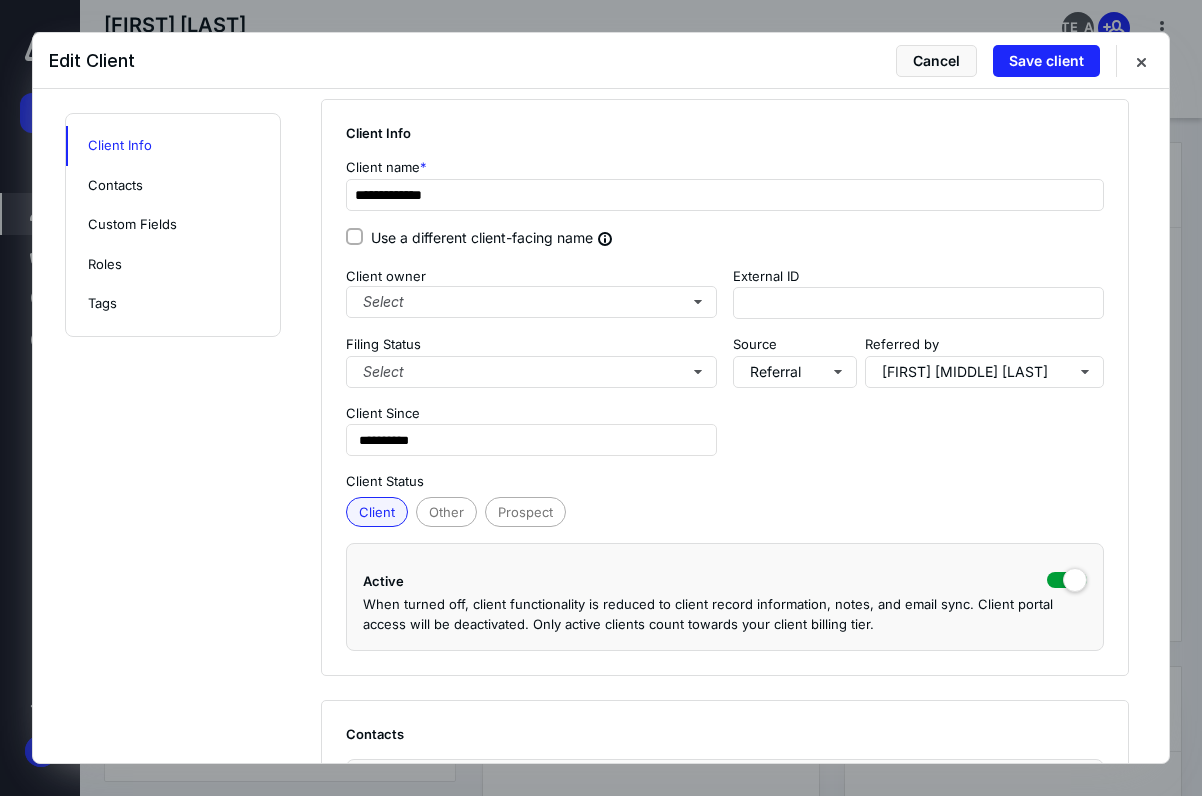 scroll, scrollTop: 0, scrollLeft: 0, axis: both 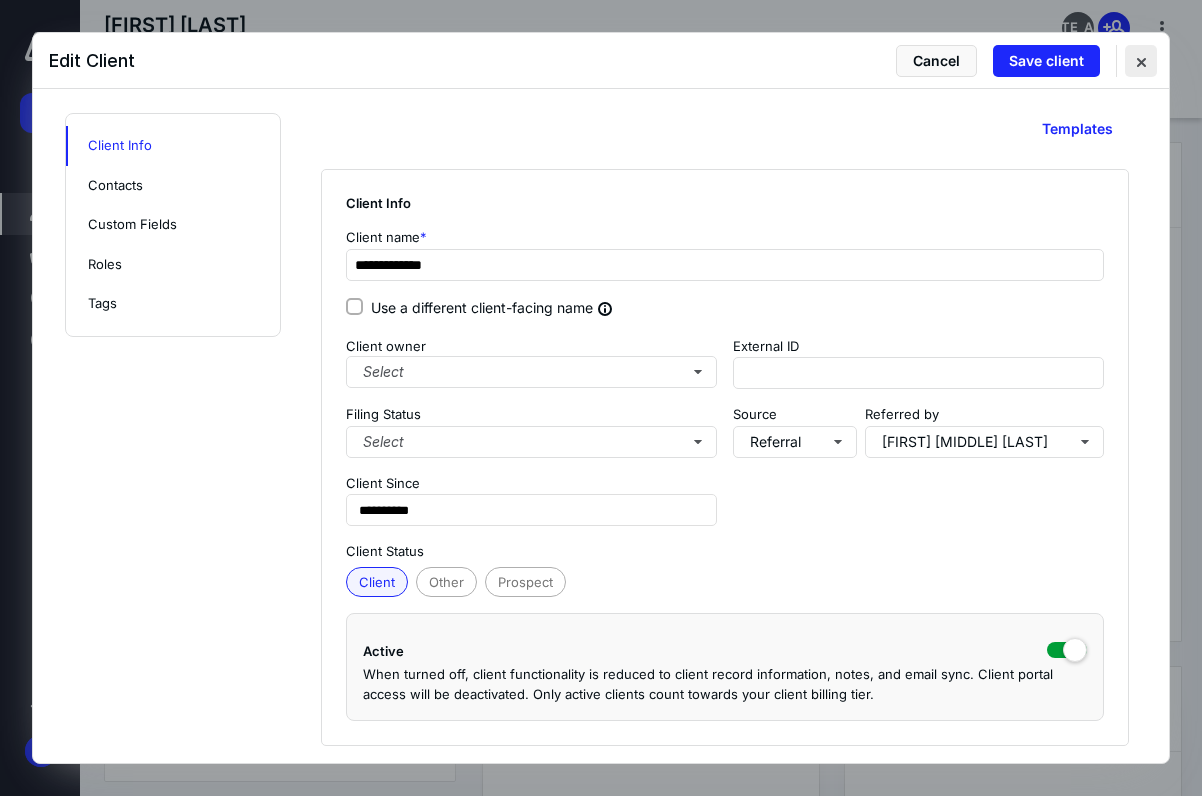 click at bounding box center (1141, 61) 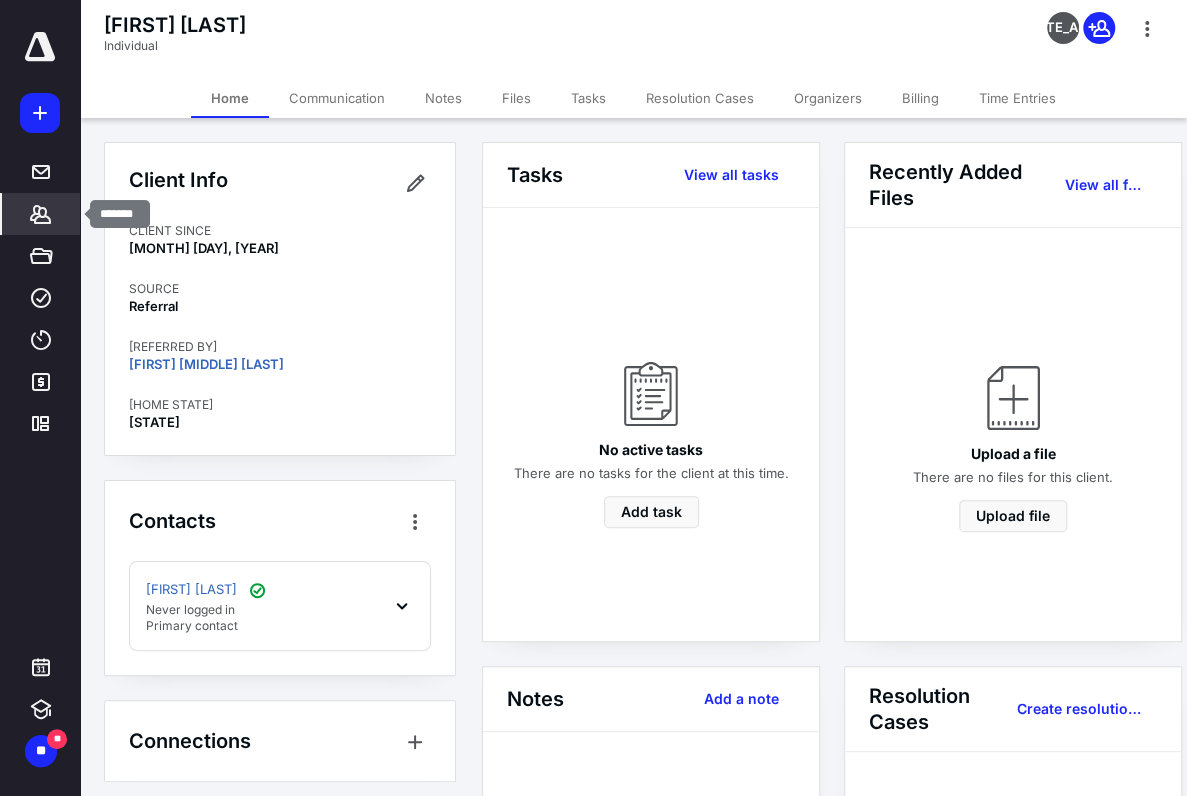 click 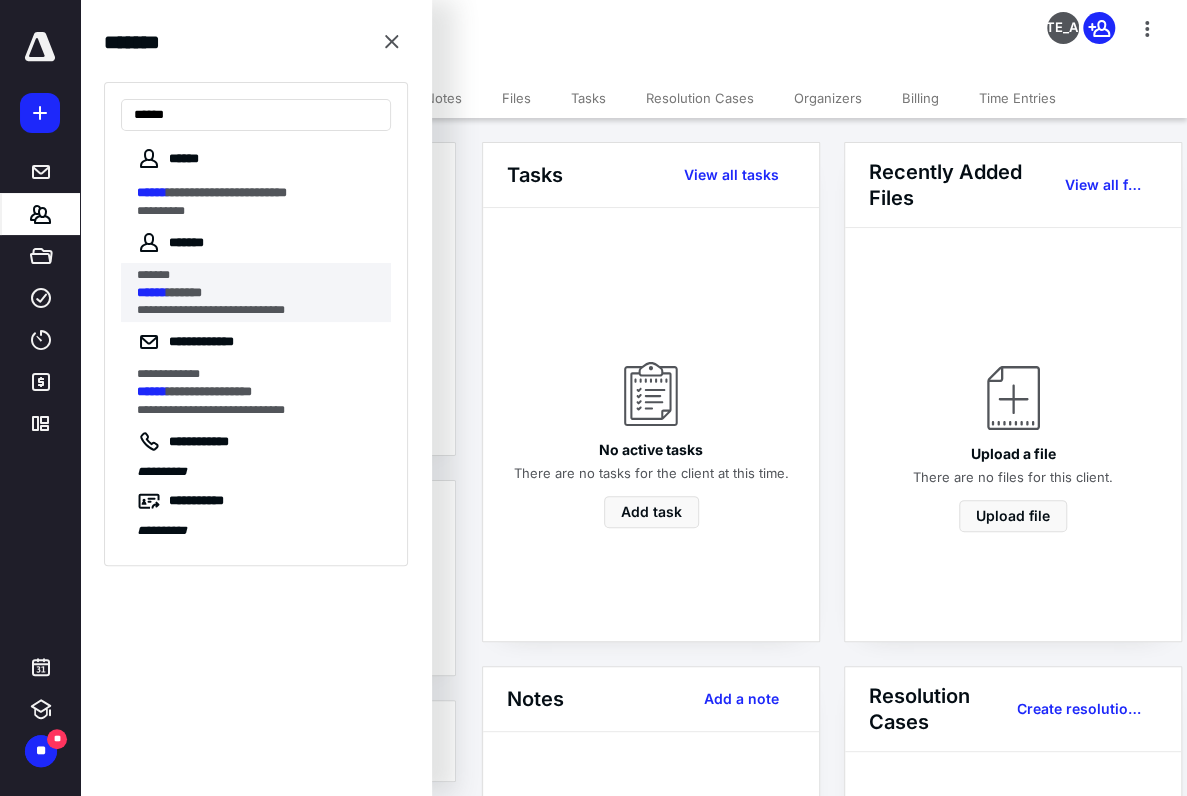 type on "******" 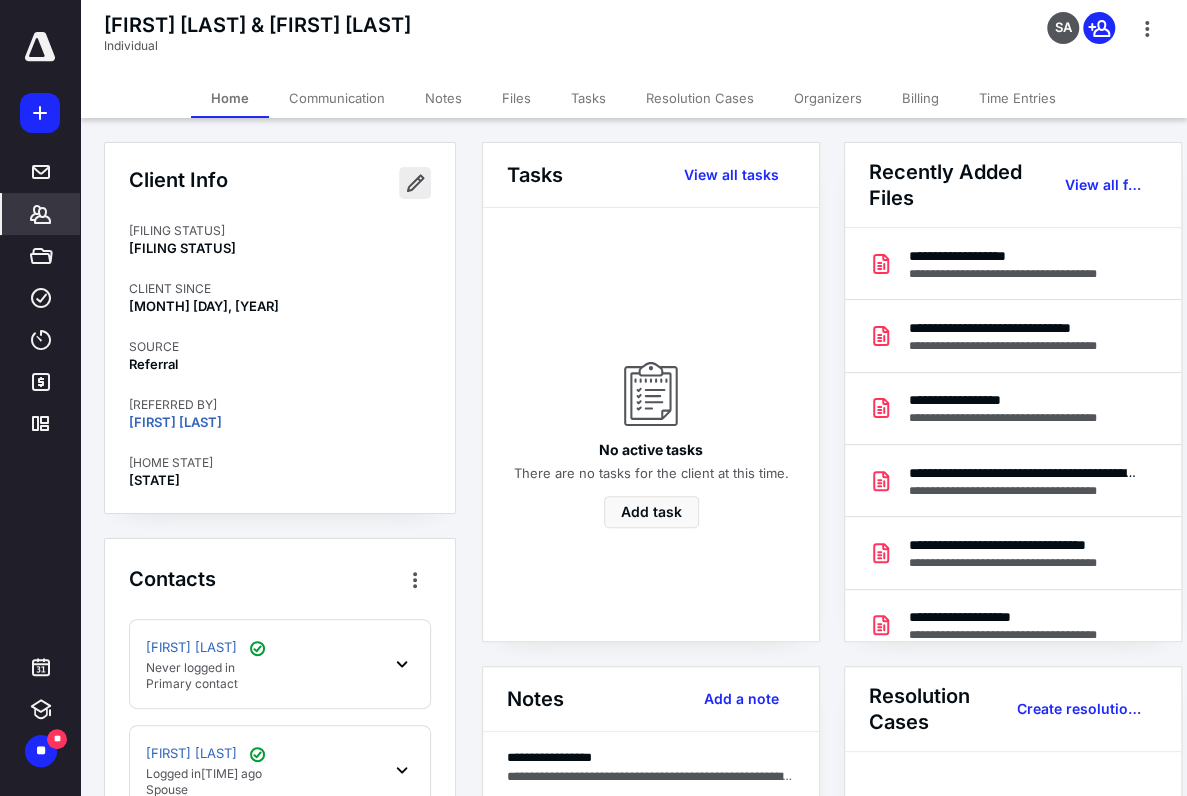 click at bounding box center (415, 183) 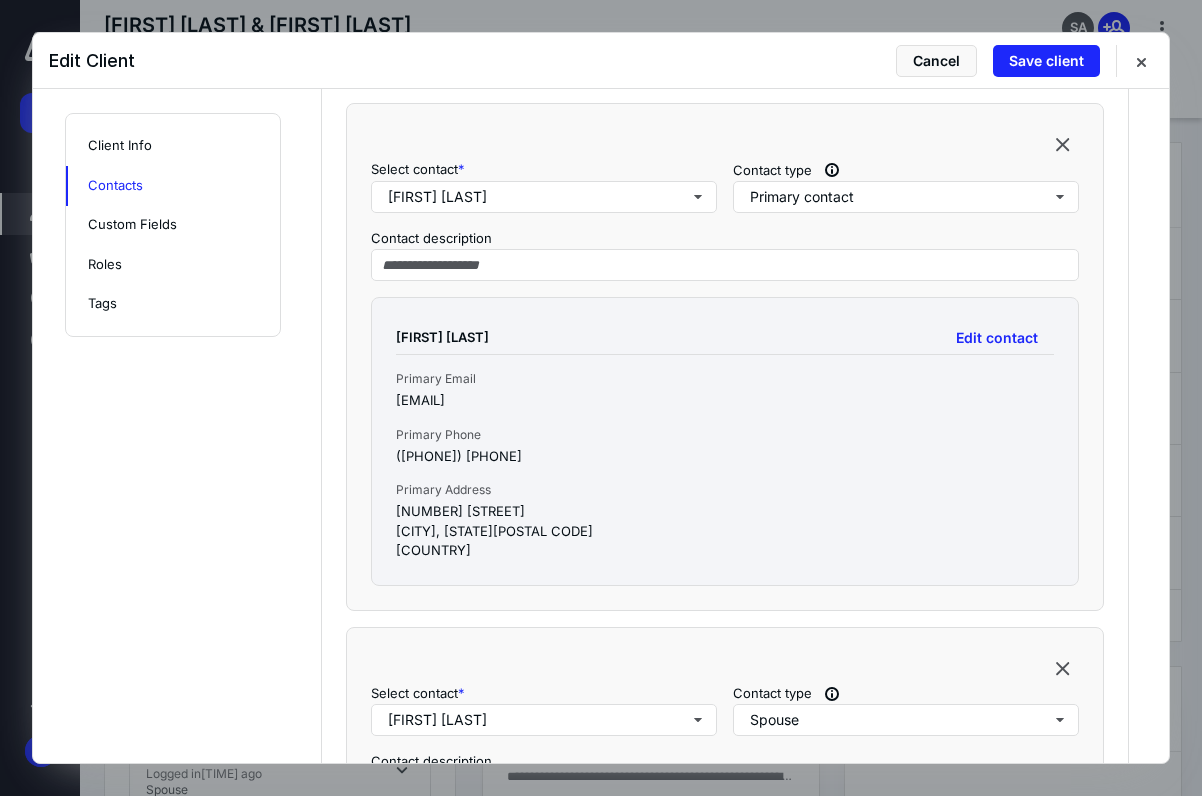 scroll, scrollTop: 700, scrollLeft: 0, axis: vertical 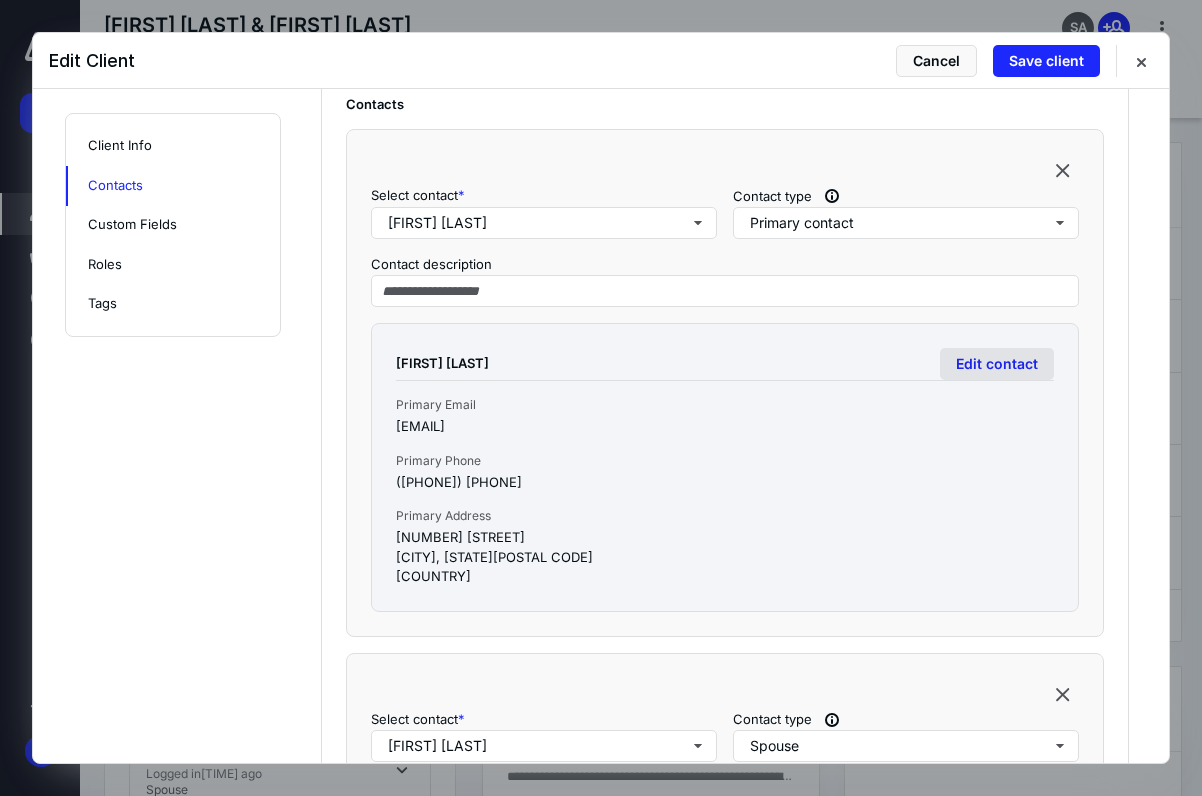 click on "Edit contact" at bounding box center [997, 364] 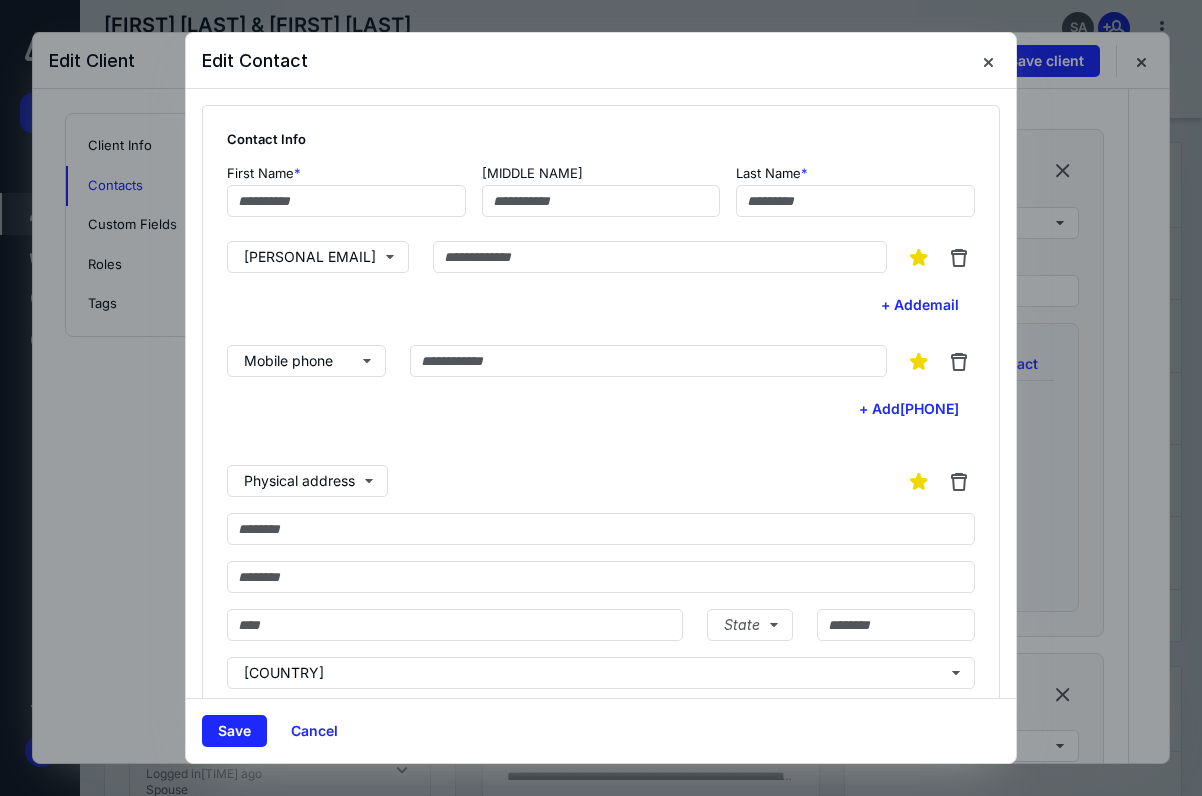 type on "******" 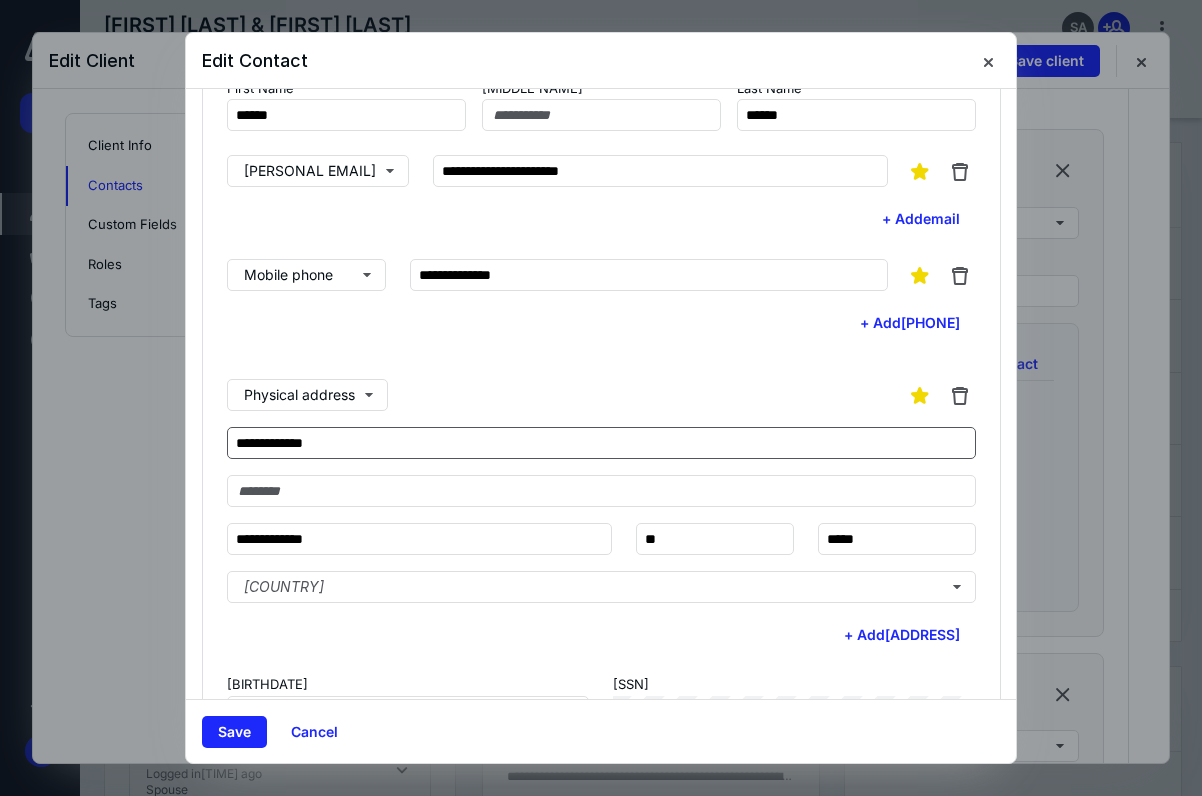 scroll, scrollTop: 100, scrollLeft: 0, axis: vertical 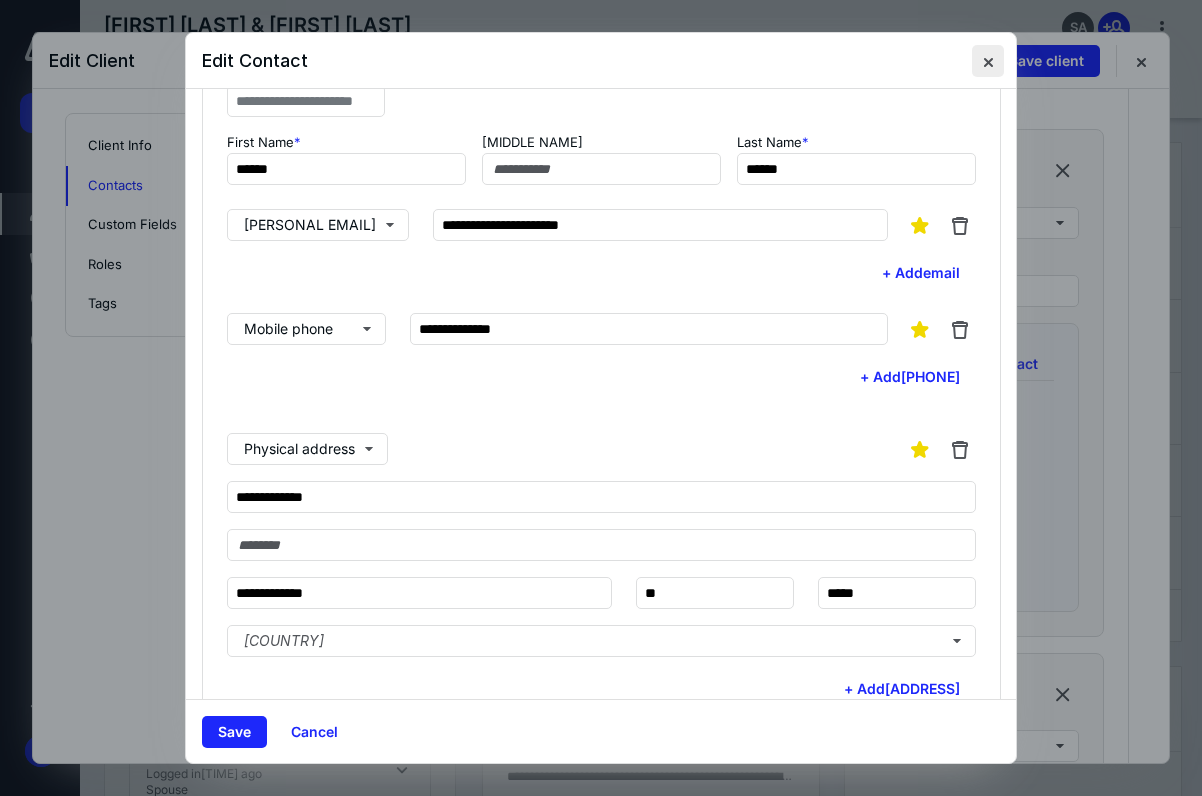 click at bounding box center (988, 61) 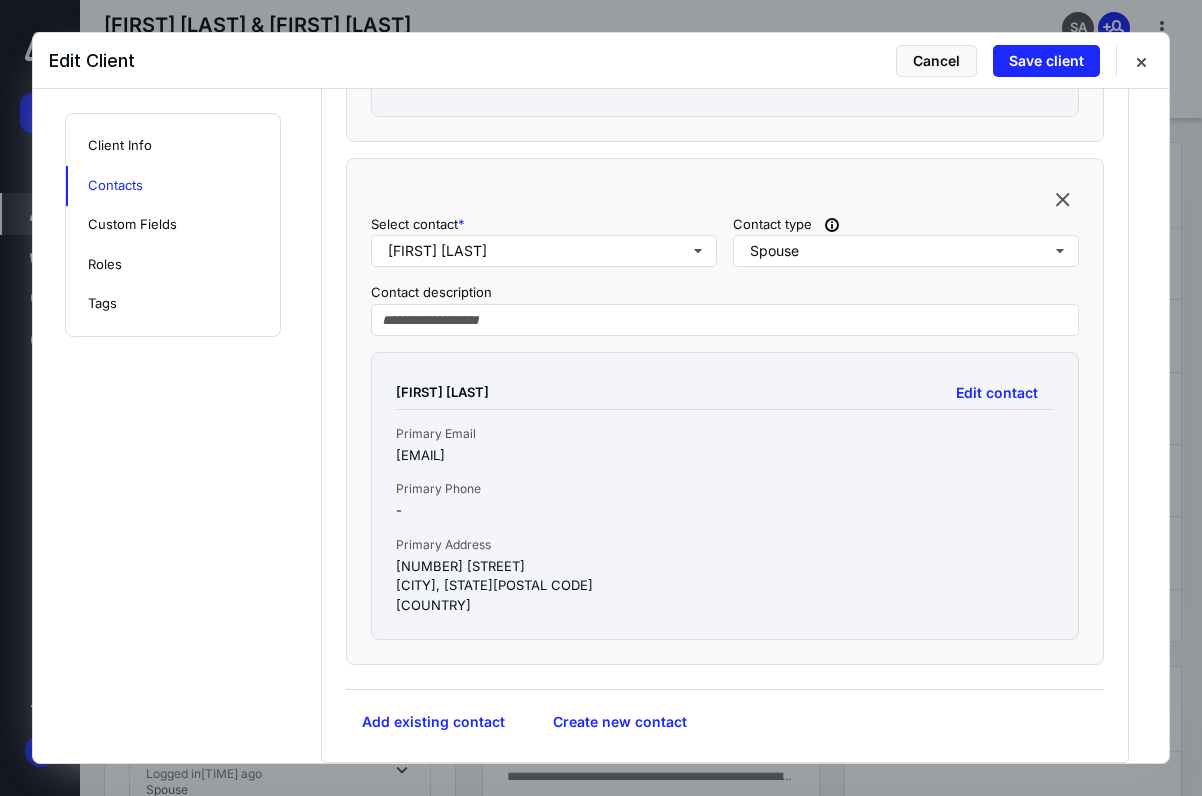 scroll, scrollTop: 1200, scrollLeft: 0, axis: vertical 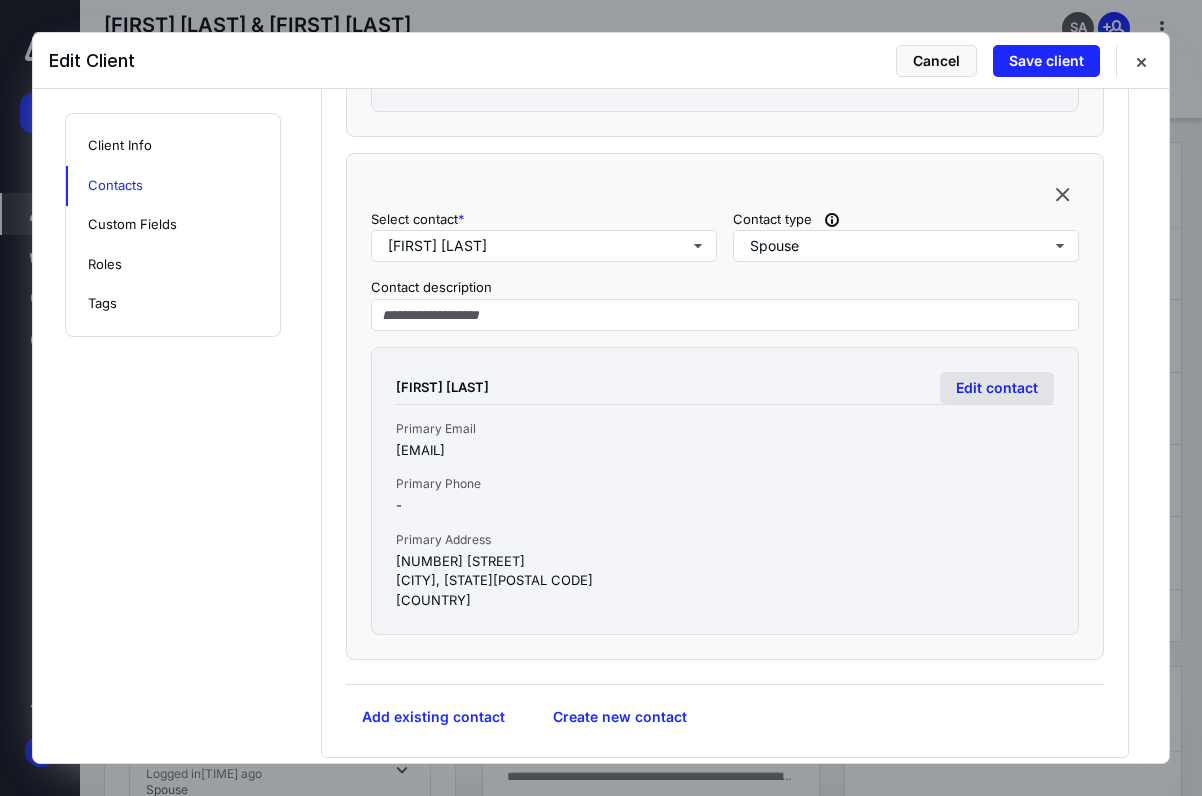 click on "Edit contact" at bounding box center [997, 388] 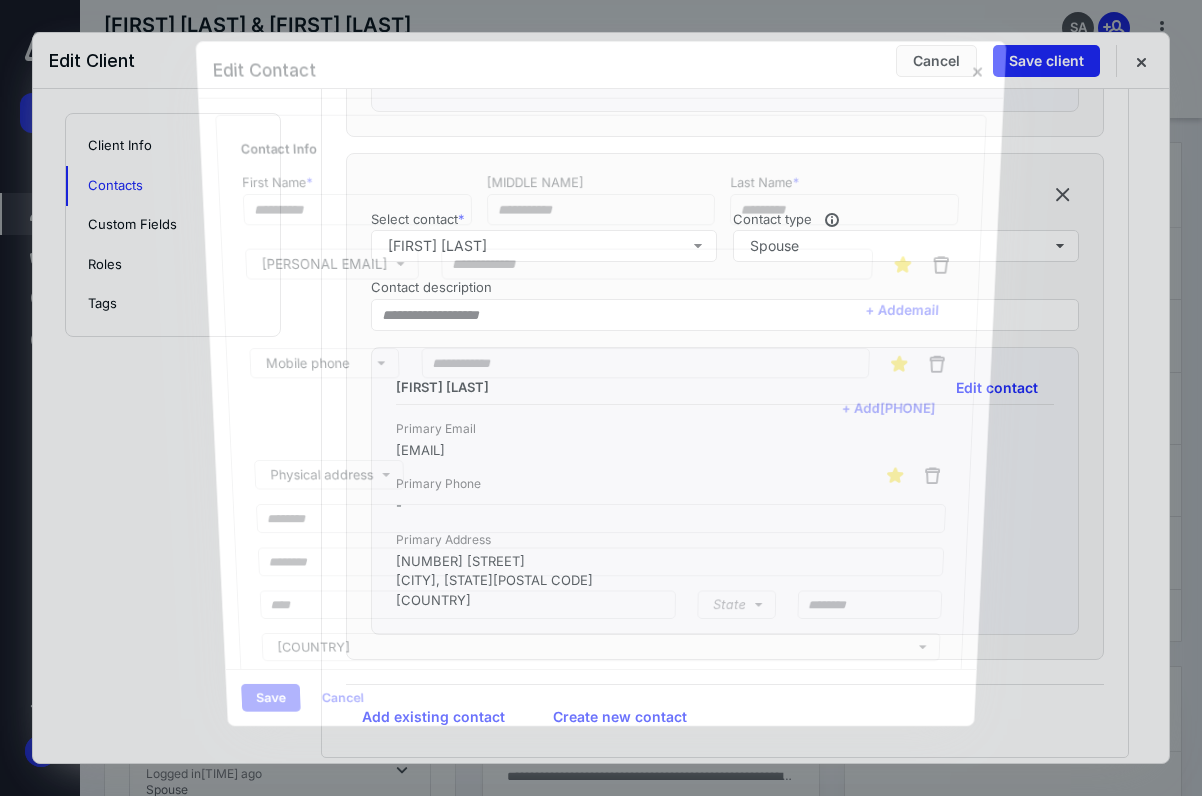 type on "*****" 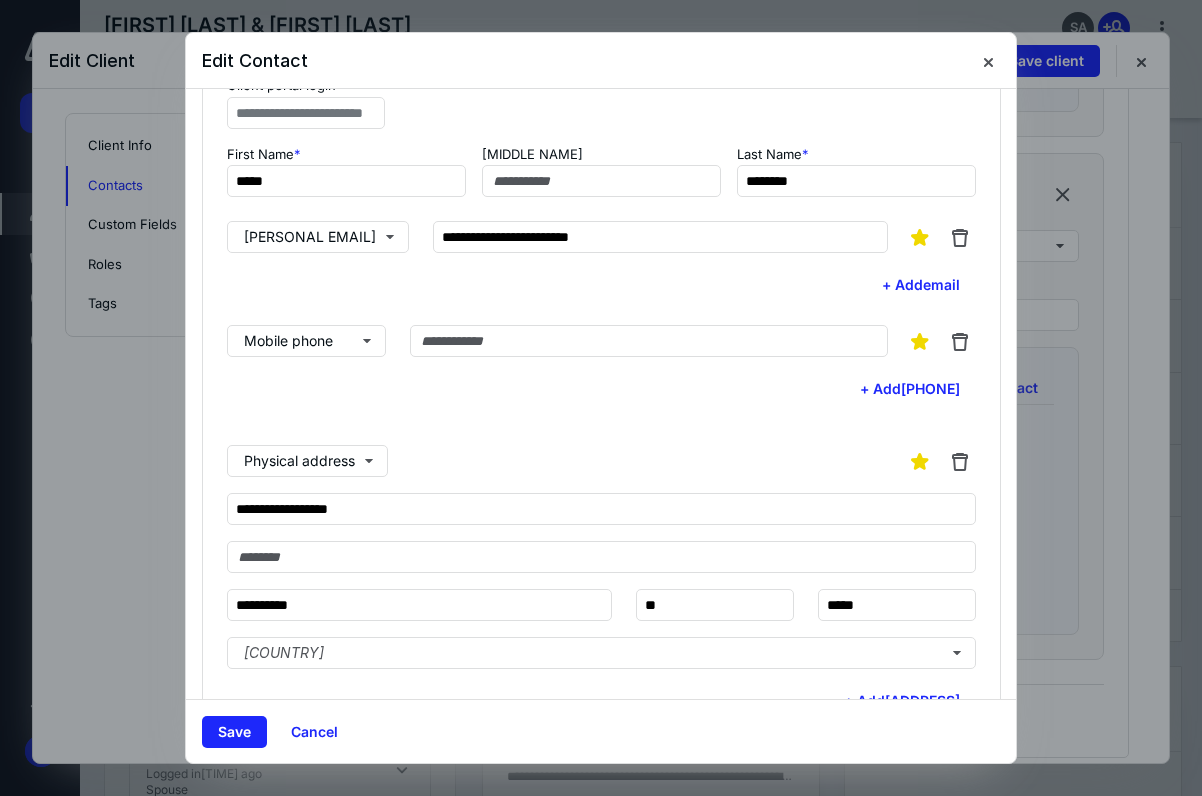 scroll, scrollTop: 400, scrollLeft: 0, axis: vertical 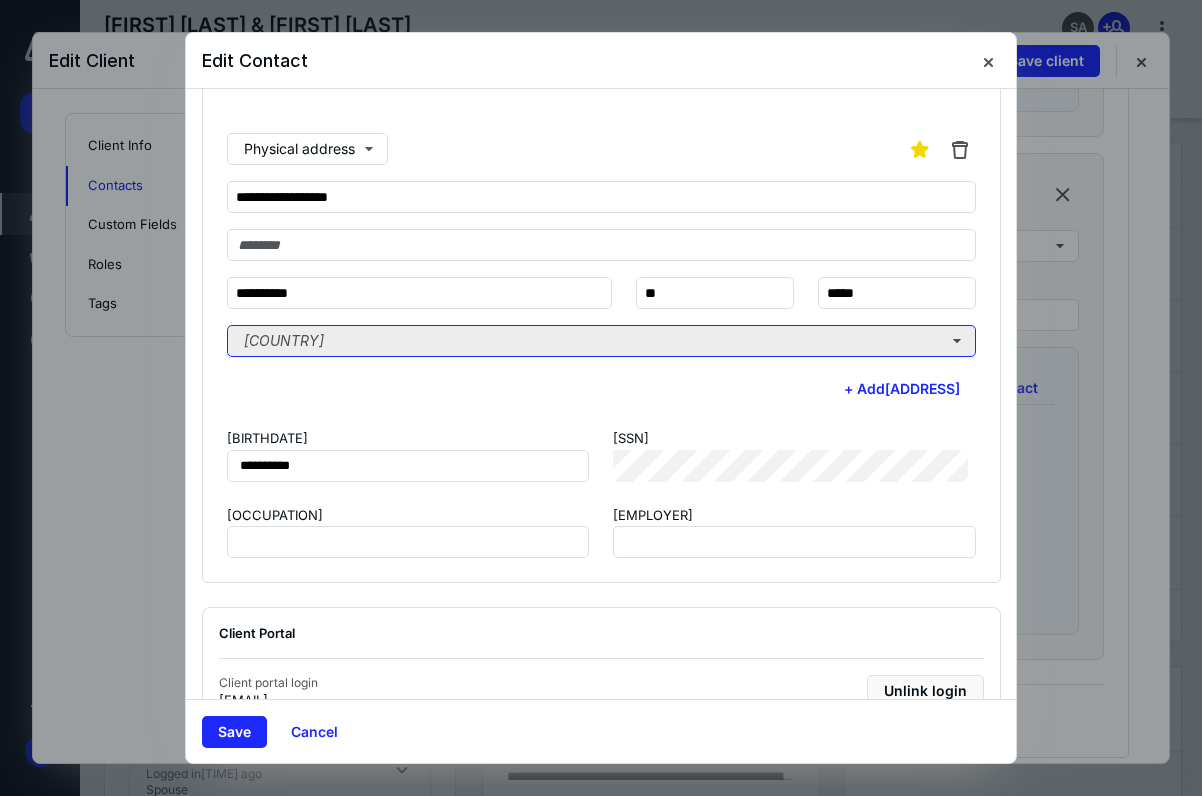 click on "[COUNTRY]" at bounding box center [601, 341] 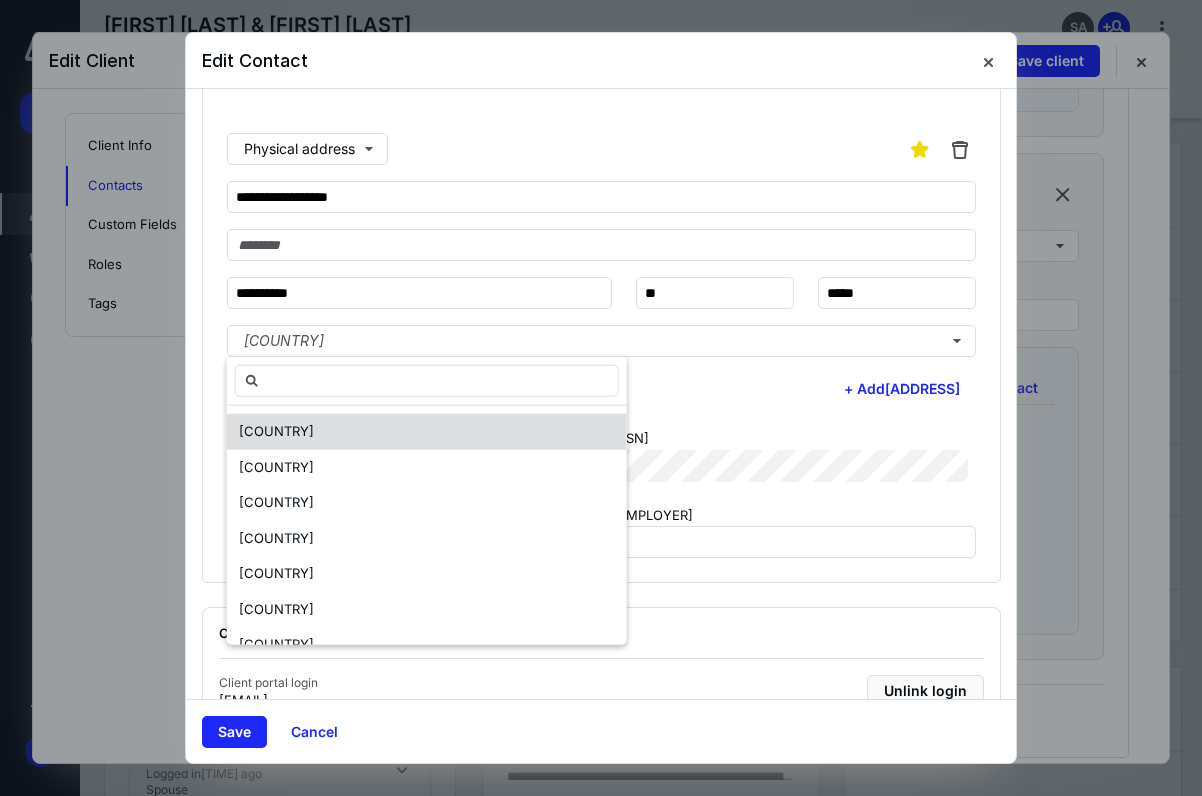 click on "[COUNTRY]" at bounding box center [276, 431] 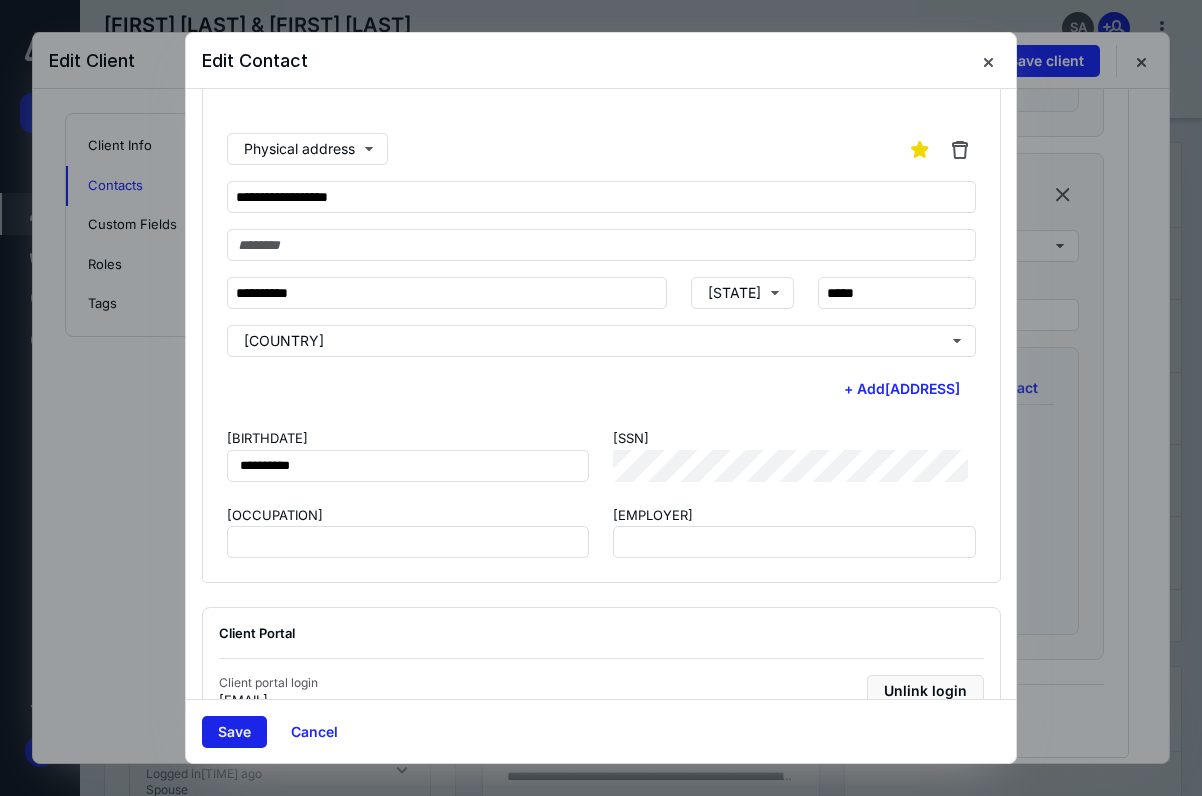 click on "Save" at bounding box center [234, 732] 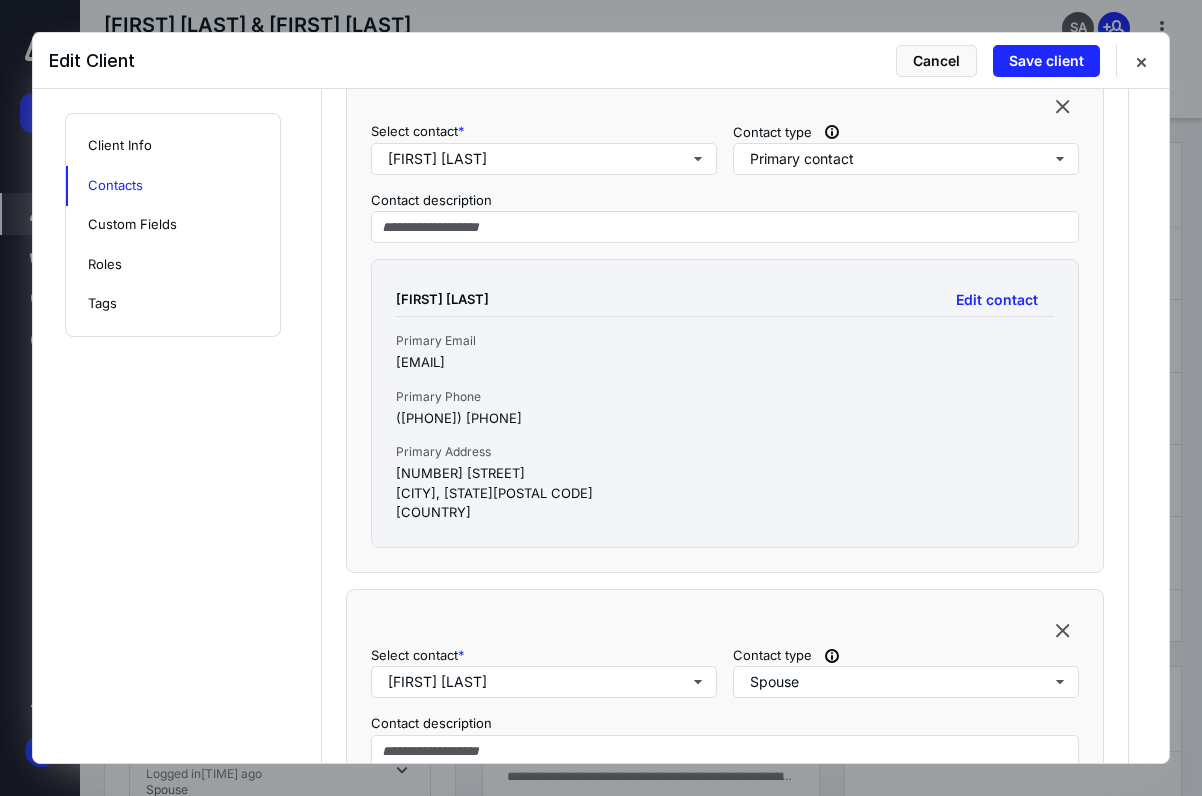 scroll, scrollTop: 718, scrollLeft: 0, axis: vertical 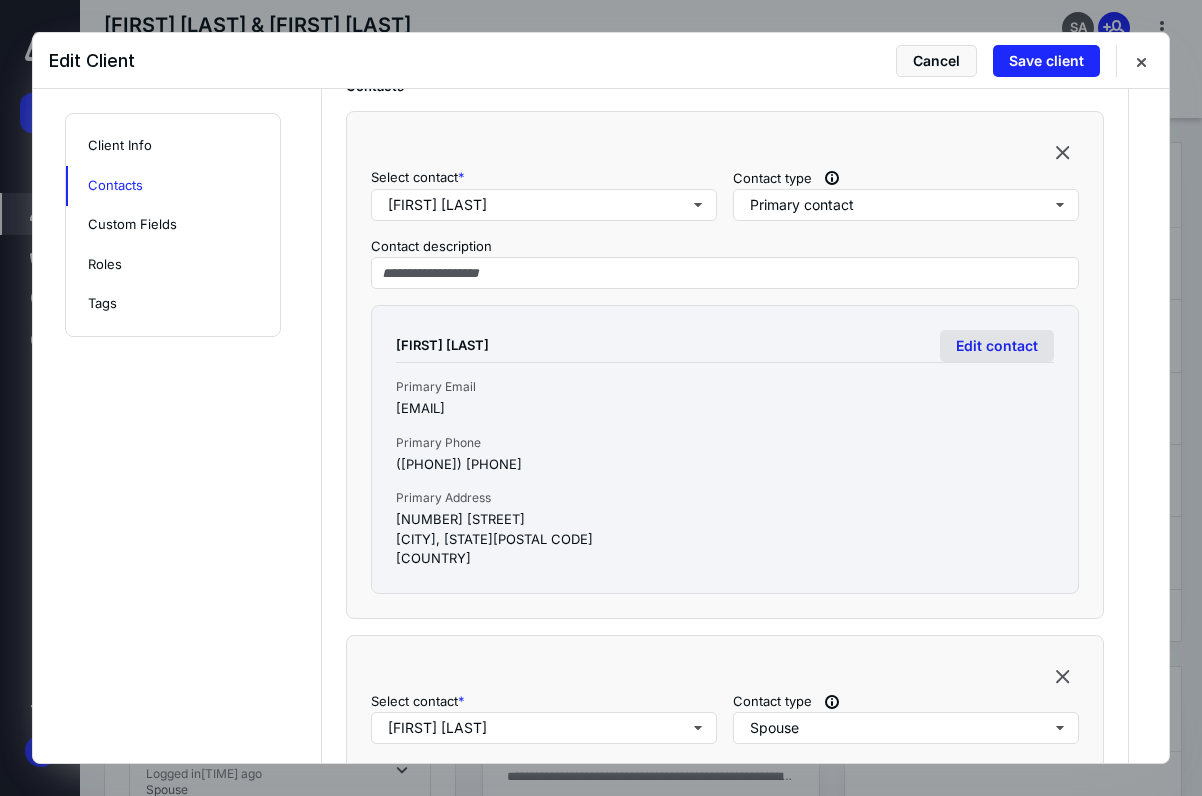 click on "Edit contact" at bounding box center [997, 346] 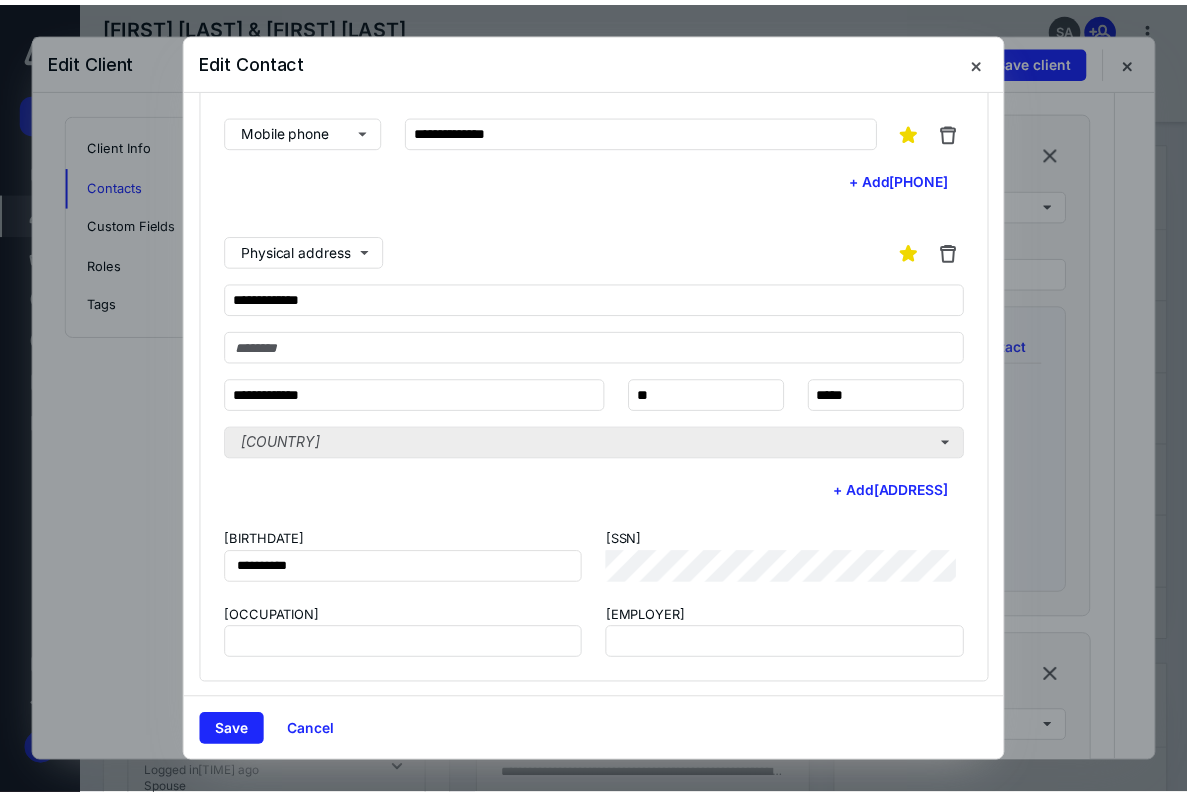 scroll, scrollTop: 300, scrollLeft: 0, axis: vertical 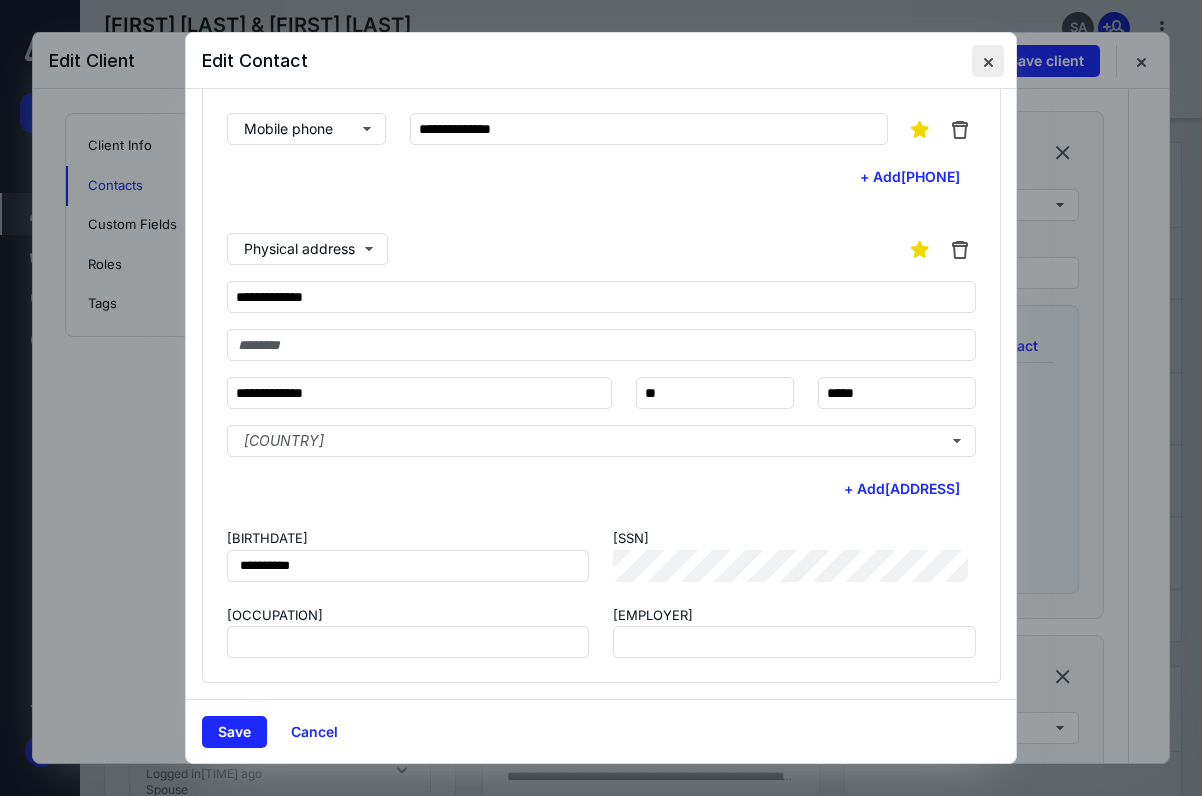 click at bounding box center [988, 61] 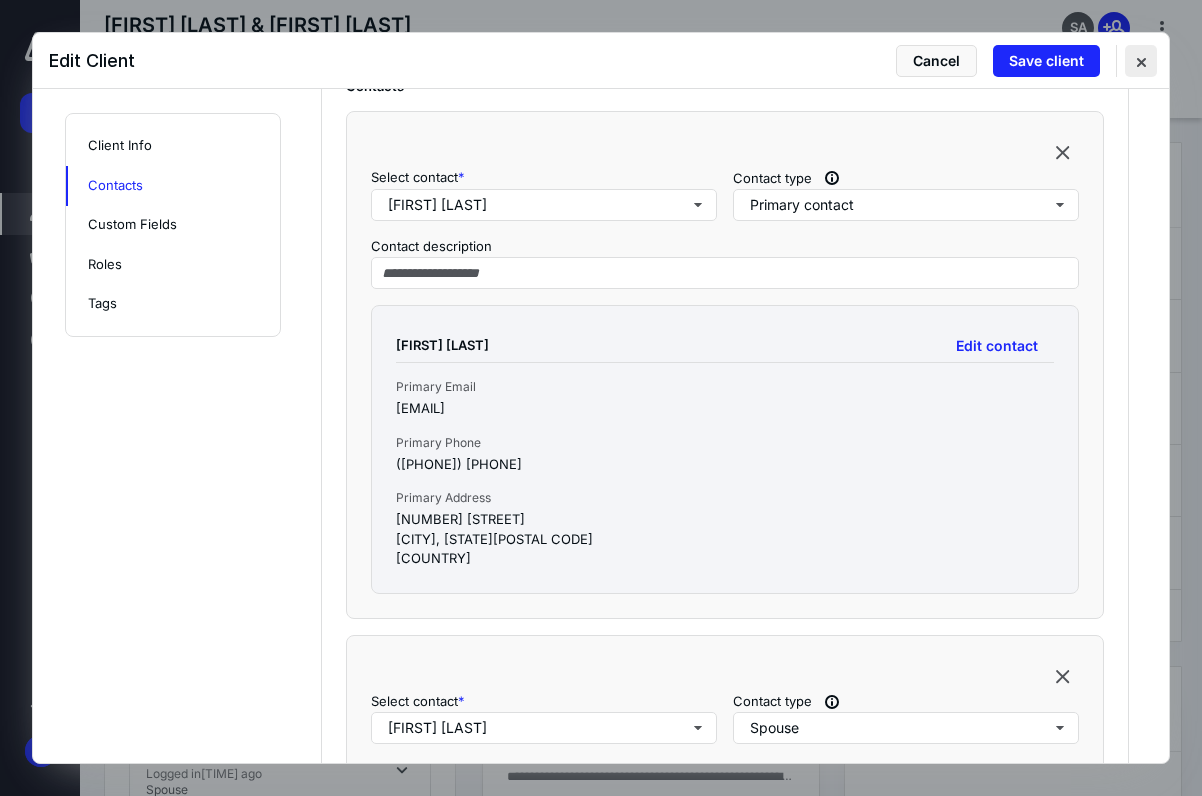 click at bounding box center [1141, 61] 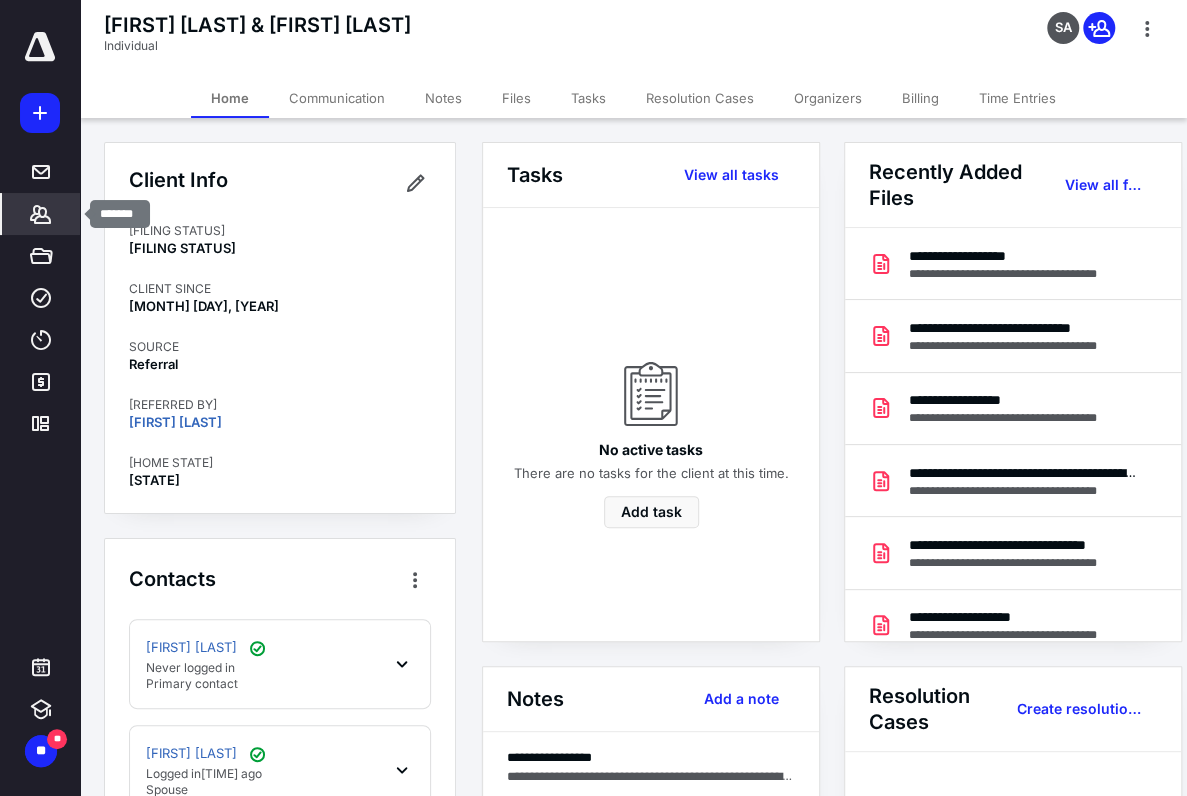 click 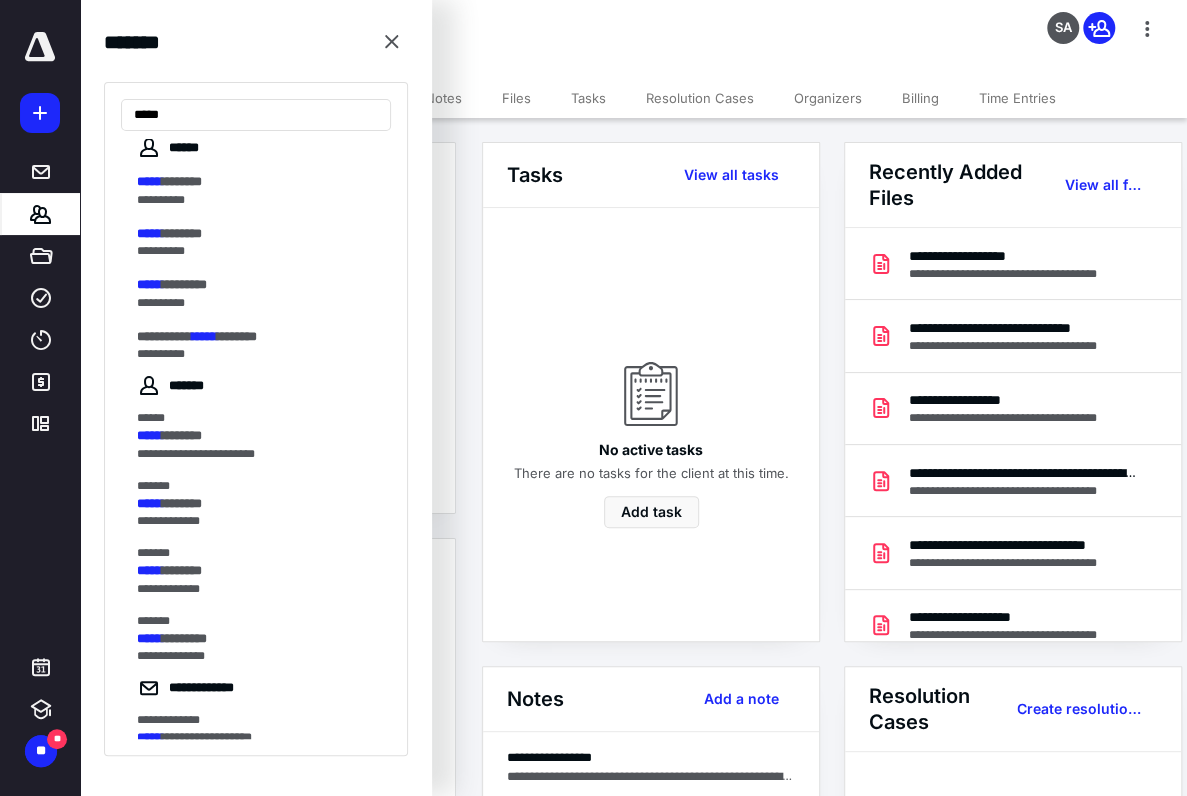 scroll, scrollTop: 0, scrollLeft: 0, axis: both 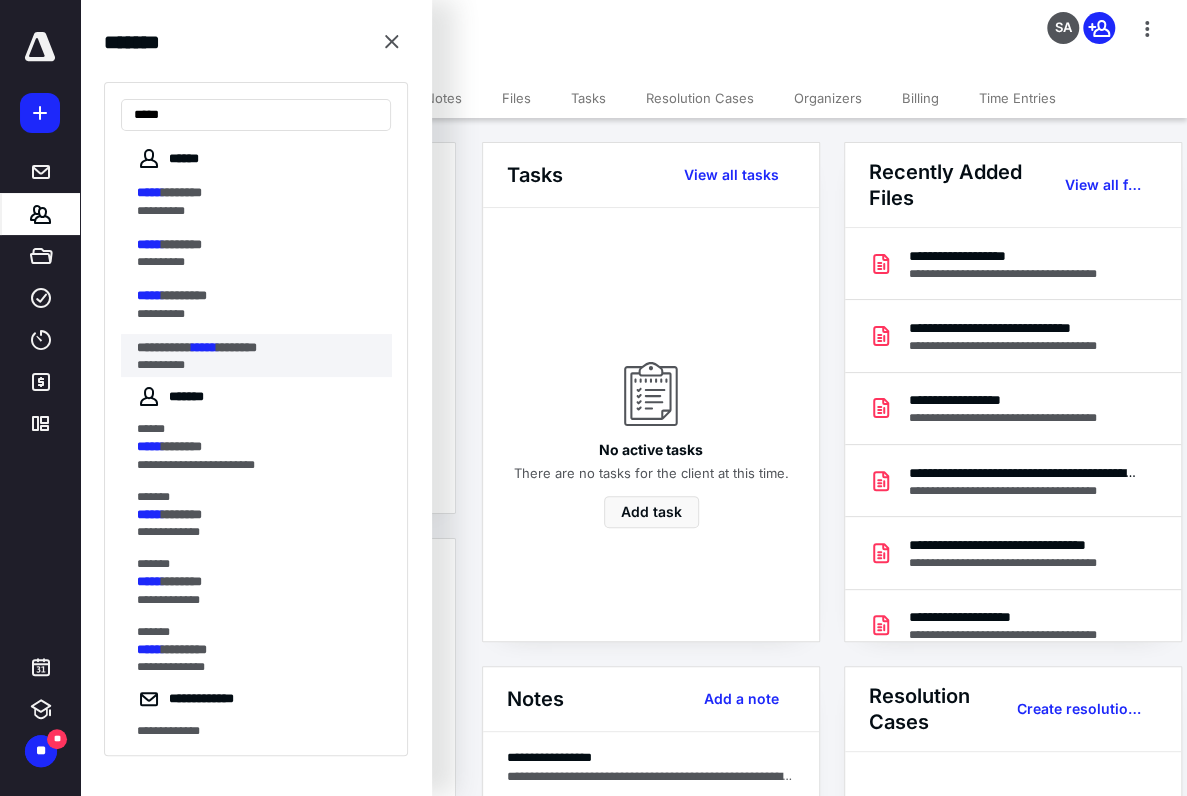 type on "*****" 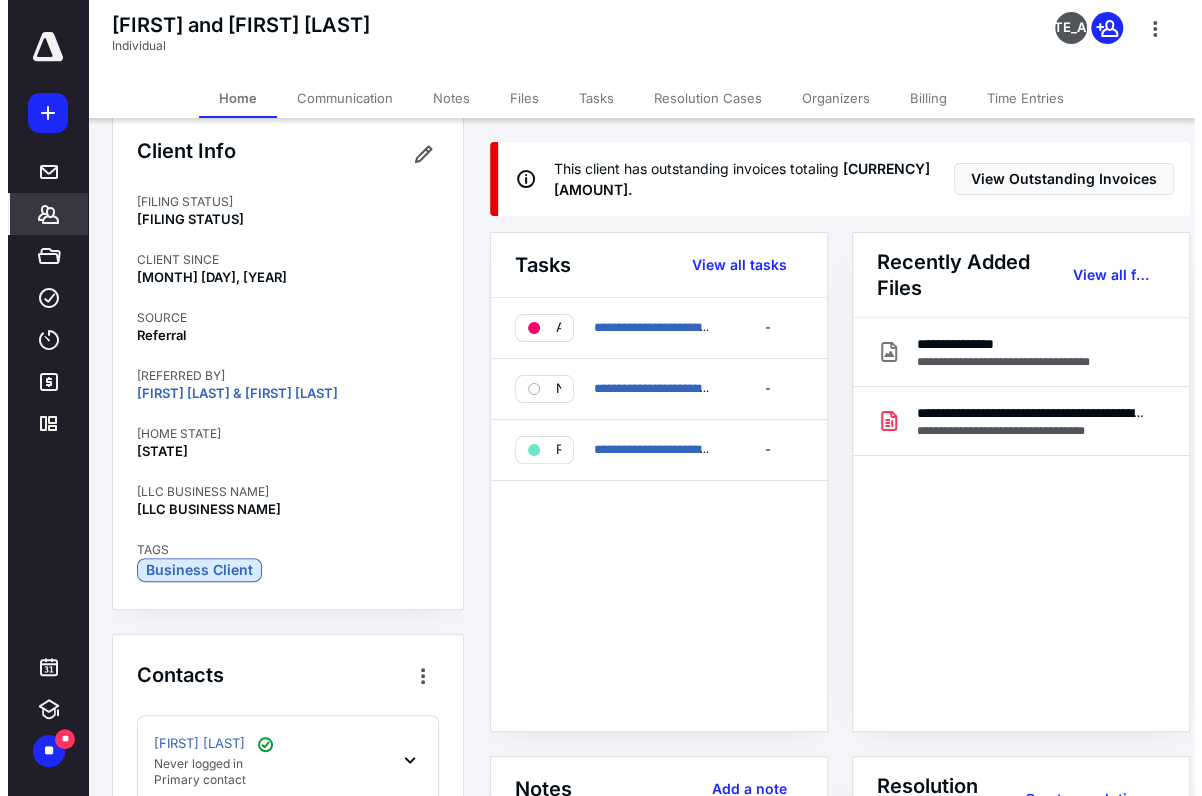 scroll, scrollTop: 0, scrollLeft: 0, axis: both 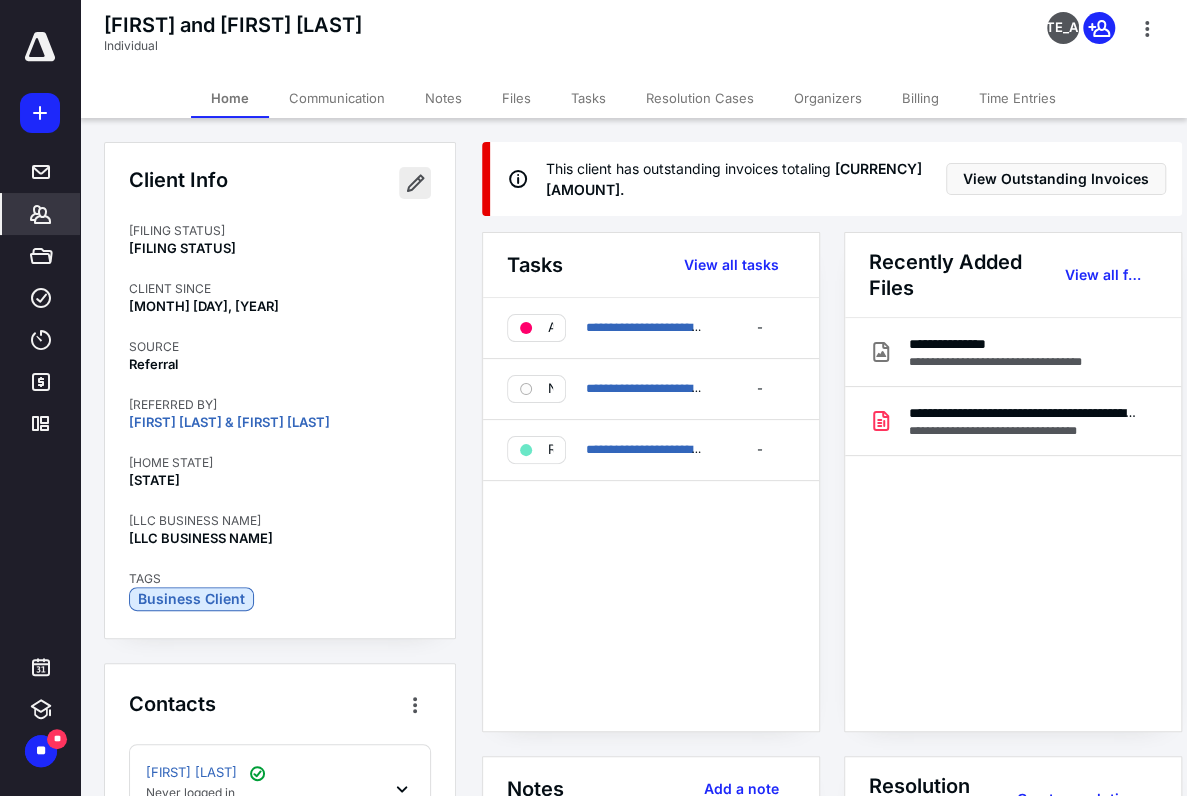 click at bounding box center [415, 183] 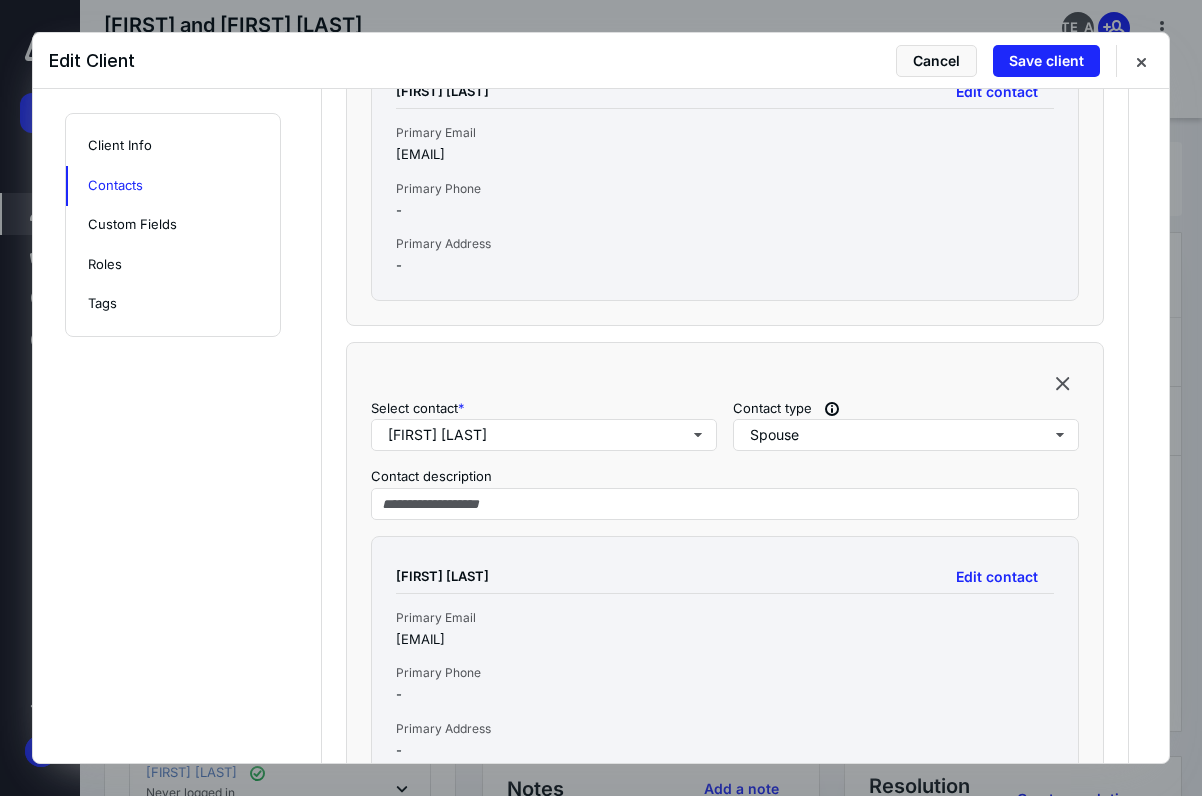 scroll, scrollTop: 800, scrollLeft: 0, axis: vertical 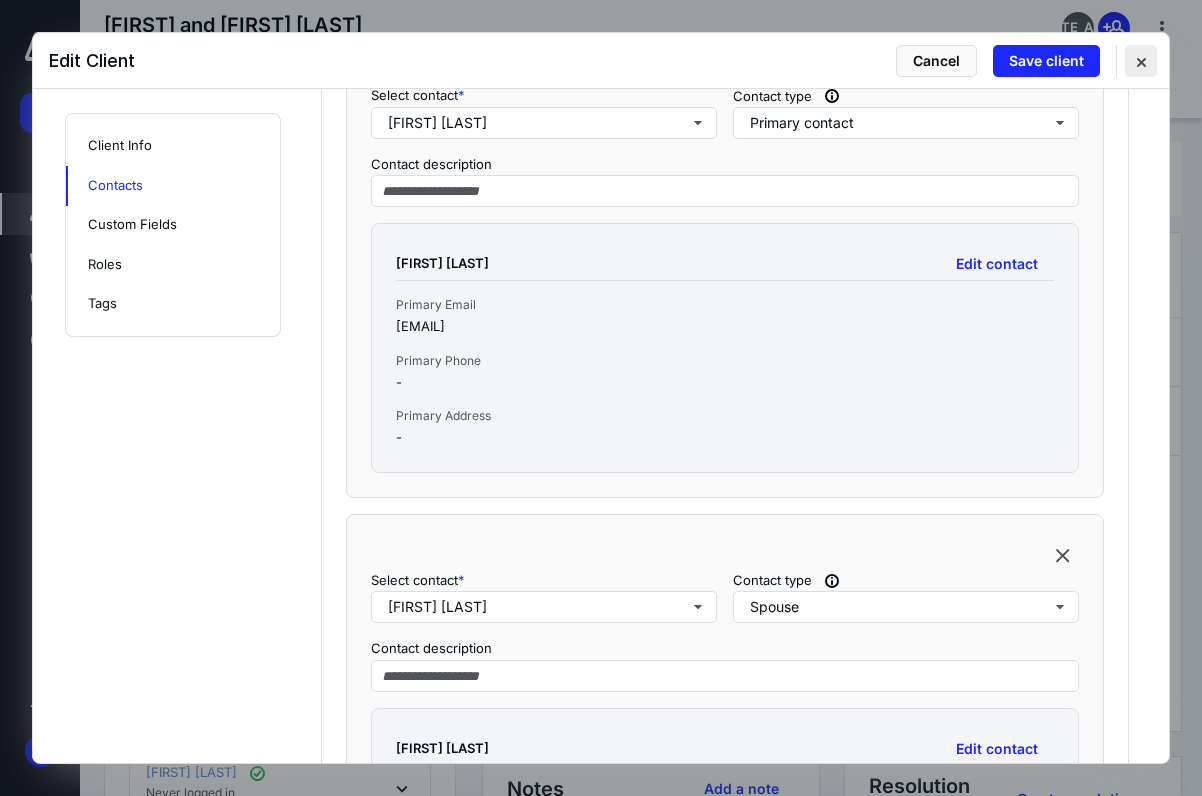 click at bounding box center [1141, 61] 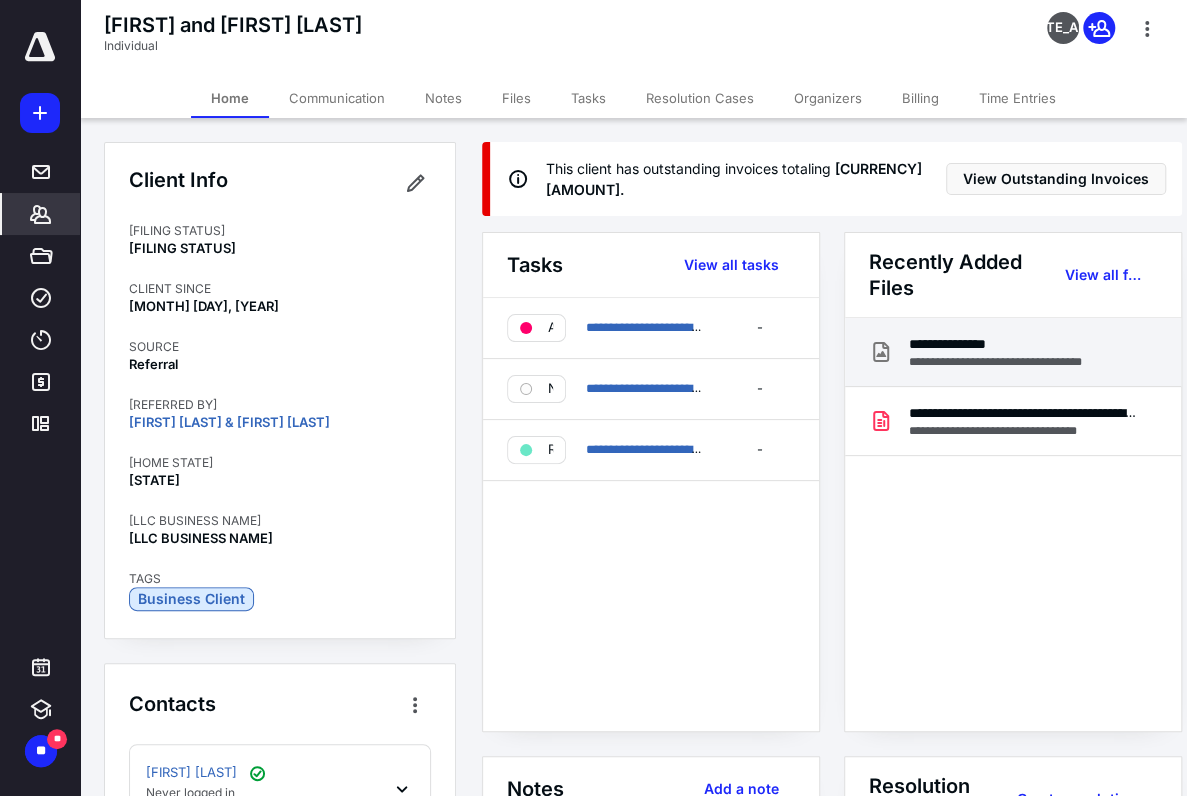 click on "**********" at bounding box center (1009, 344) 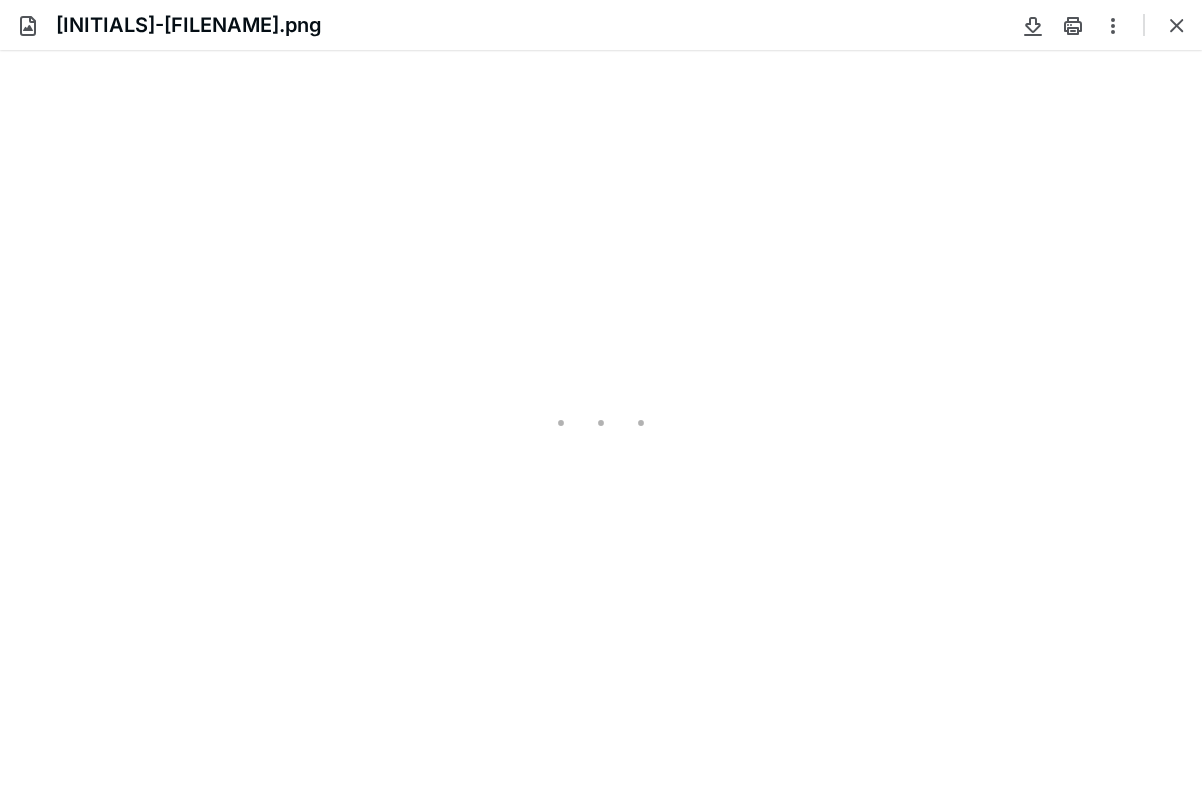 scroll, scrollTop: 0, scrollLeft: 0, axis: both 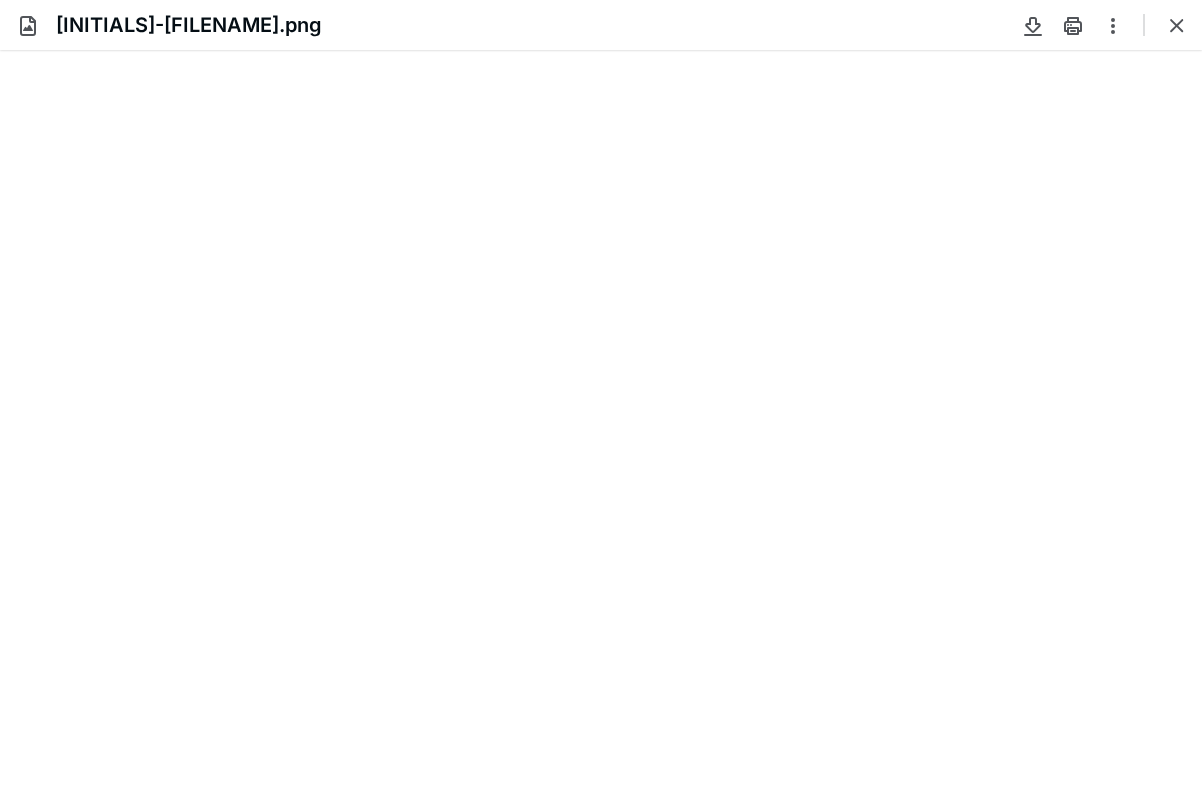 type on "192" 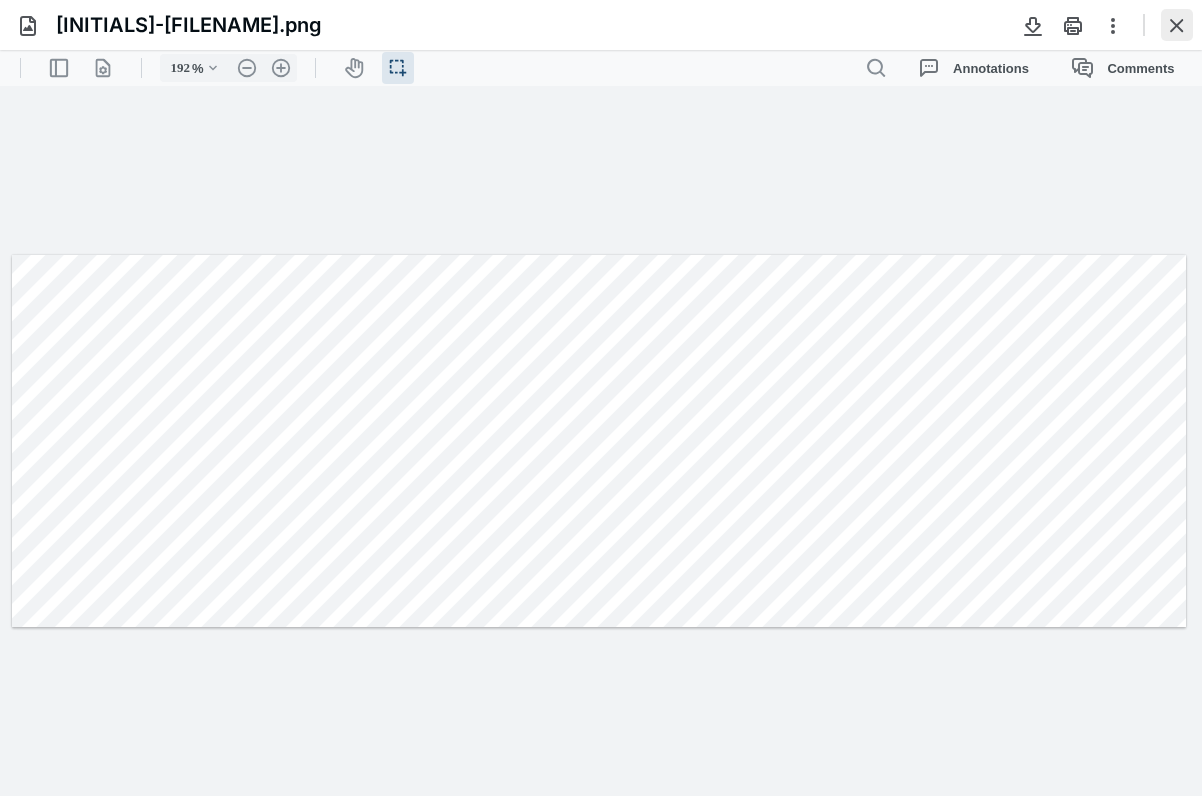 click at bounding box center [1177, 25] 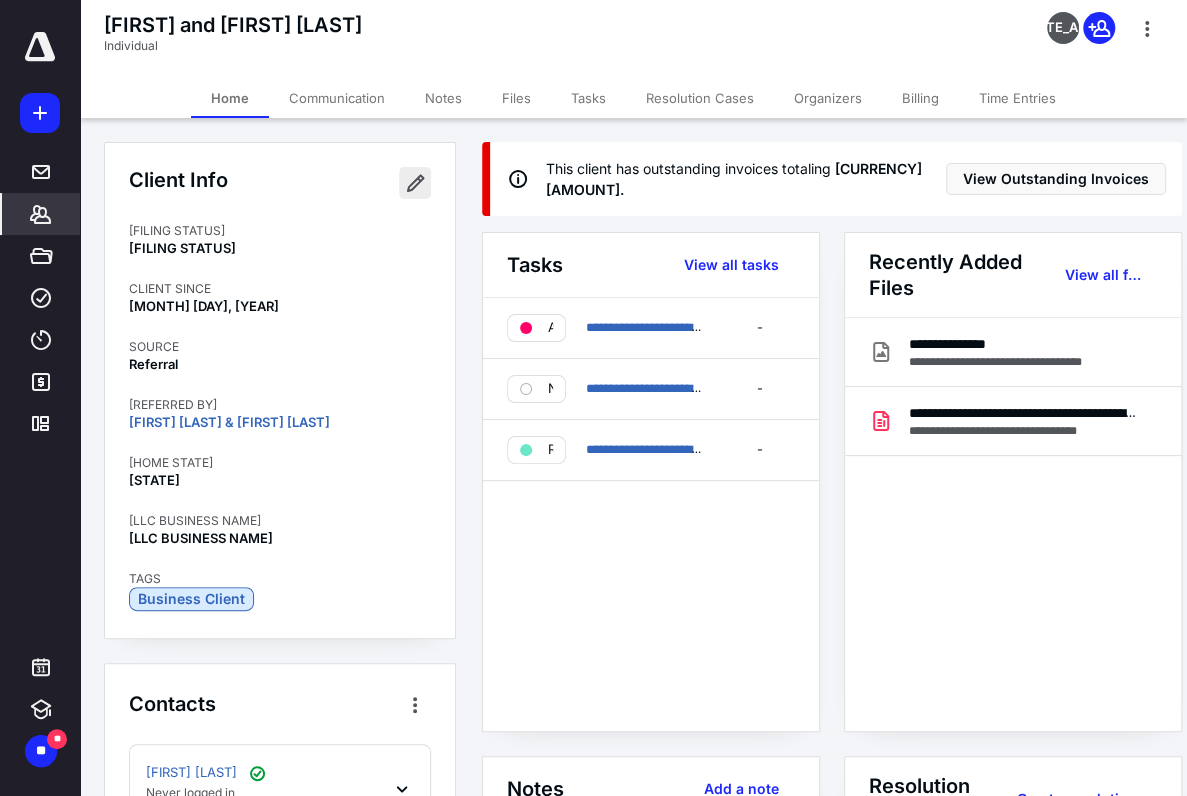 click at bounding box center (415, 183) 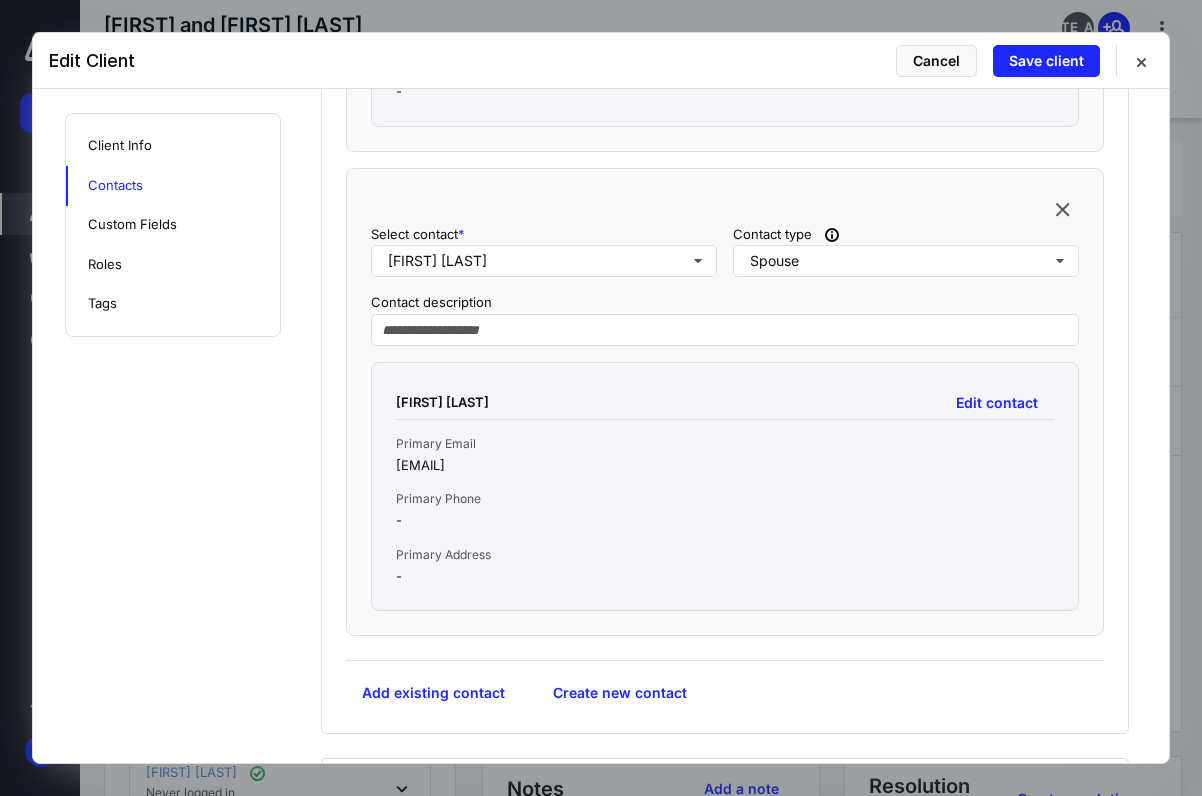 scroll, scrollTop: 1200, scrollLeft: 0, axis: vertical 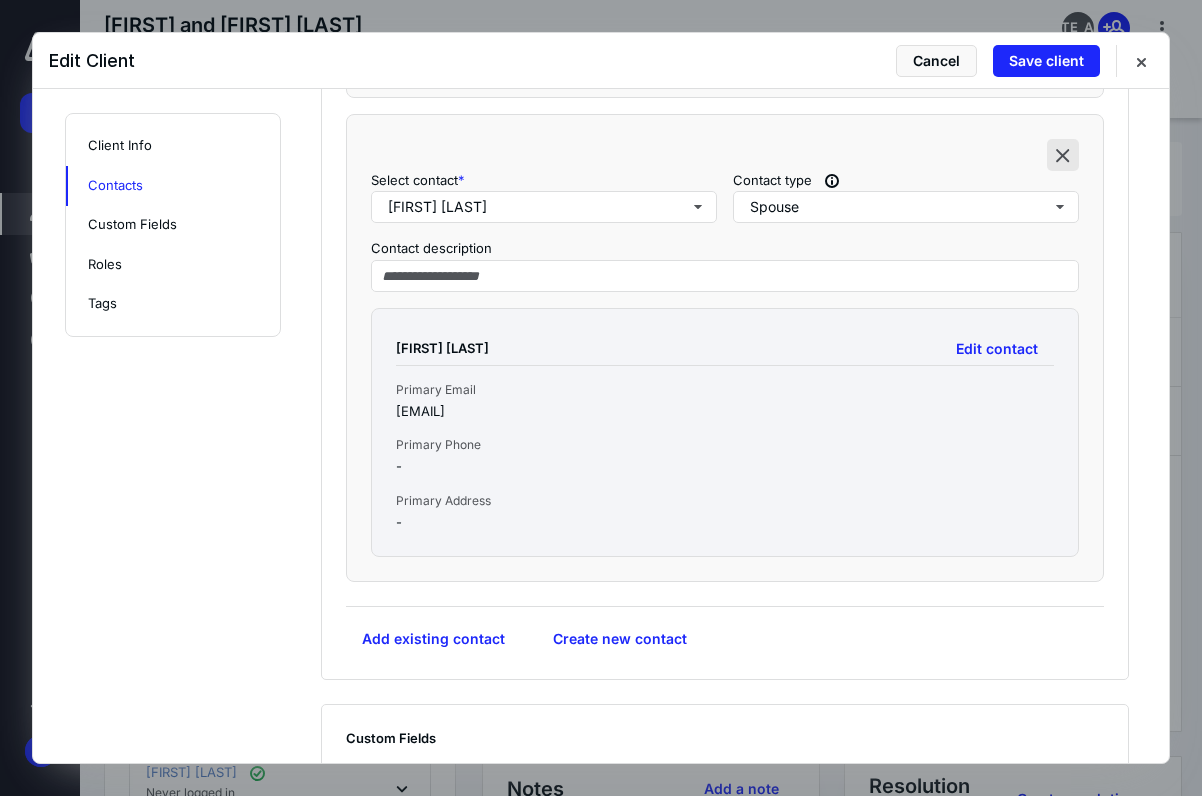 click at bounding box center (1063, 155) 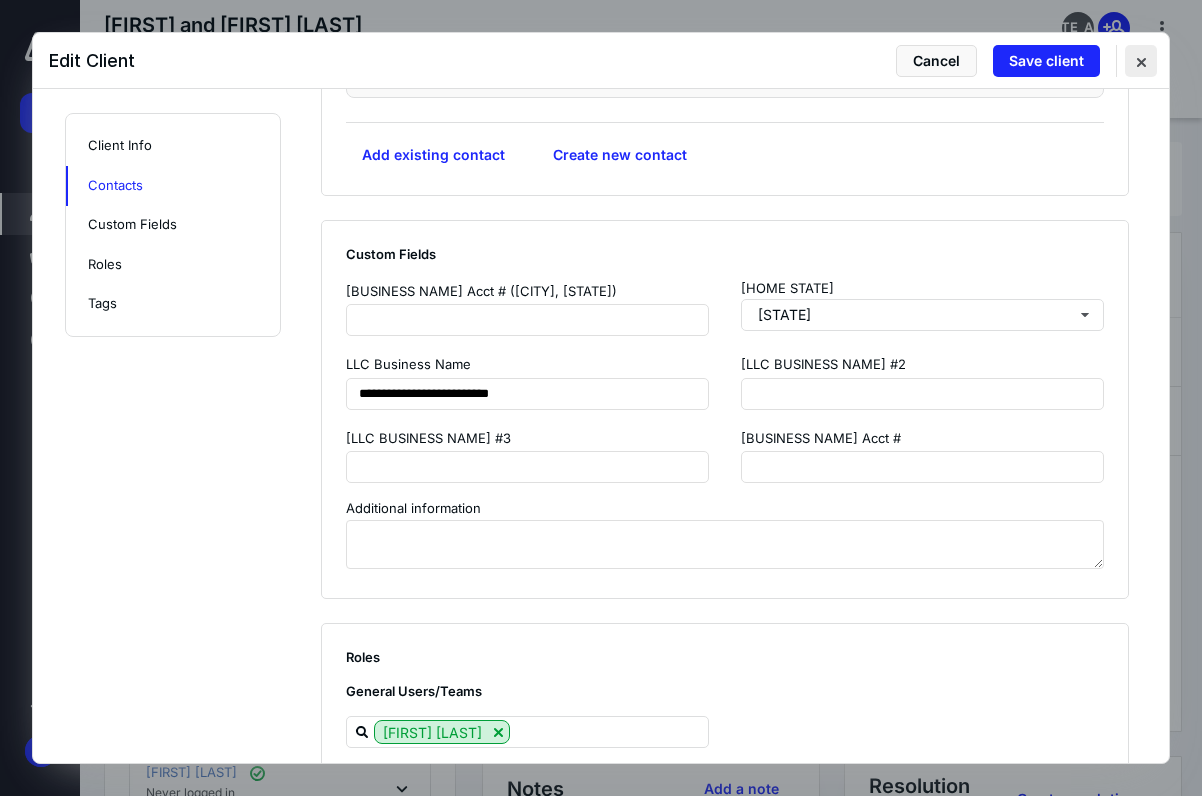 click at bounding box center (1141, 61) 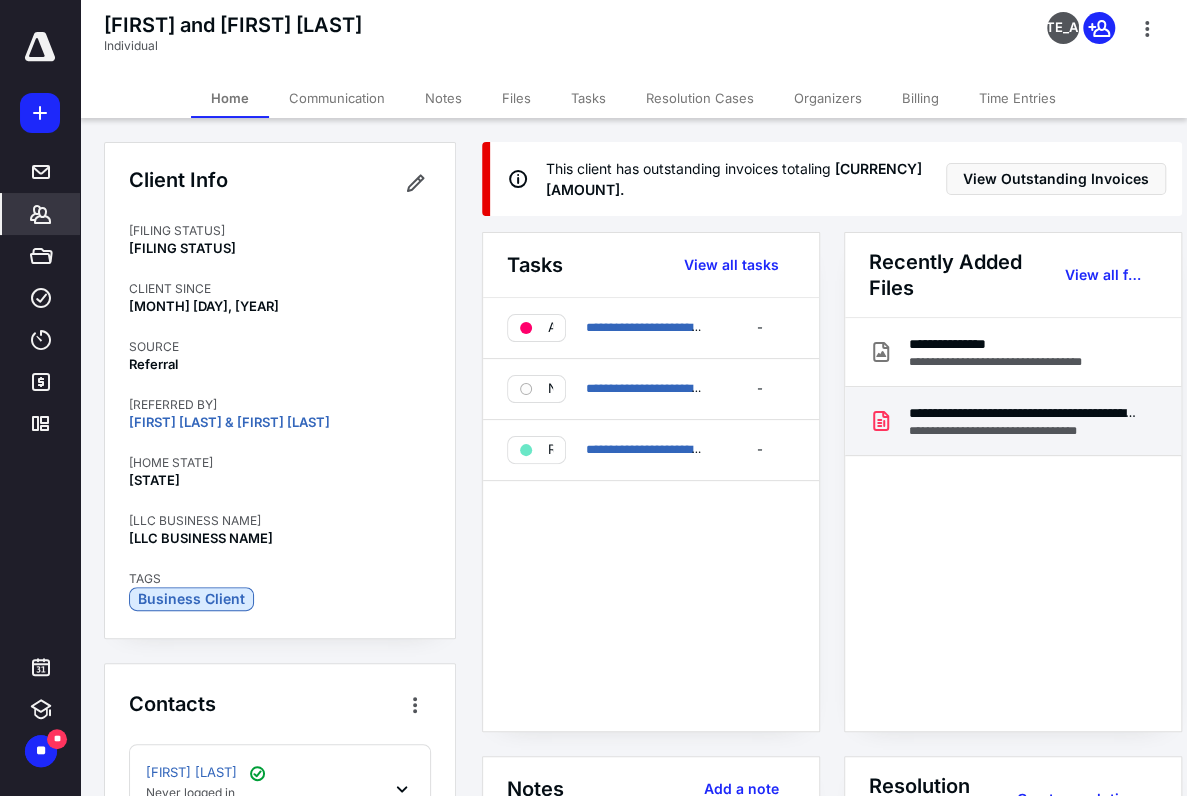 click on "**********" at bounding box center [1024, 413] 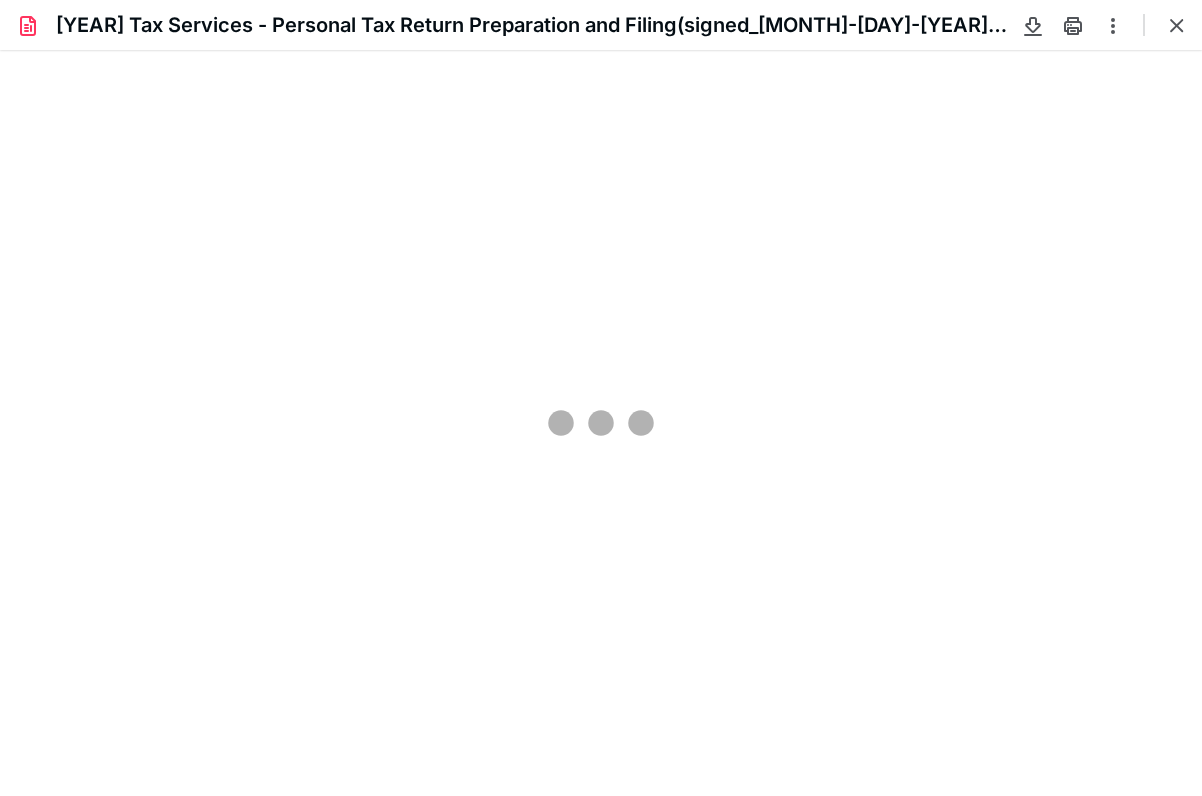 scroll, scrollTop: 0, scrollLeft: 0, axis: both 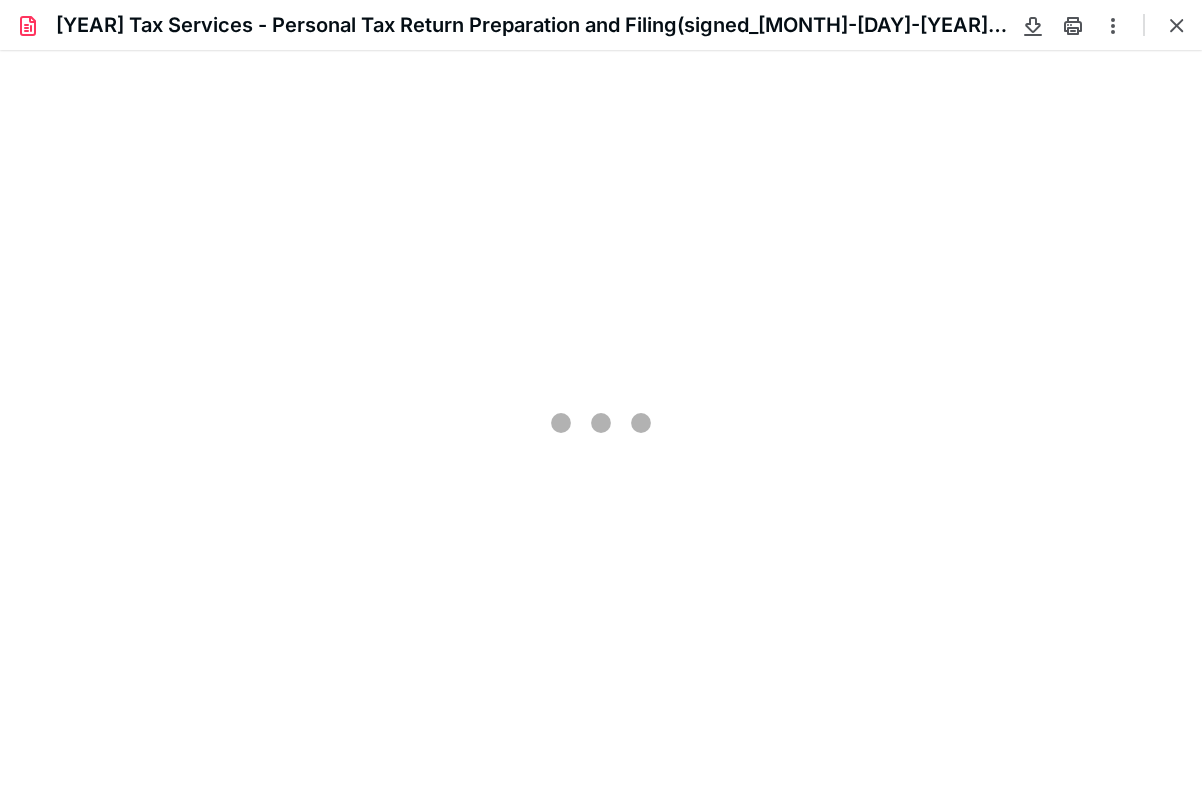 type on "89" 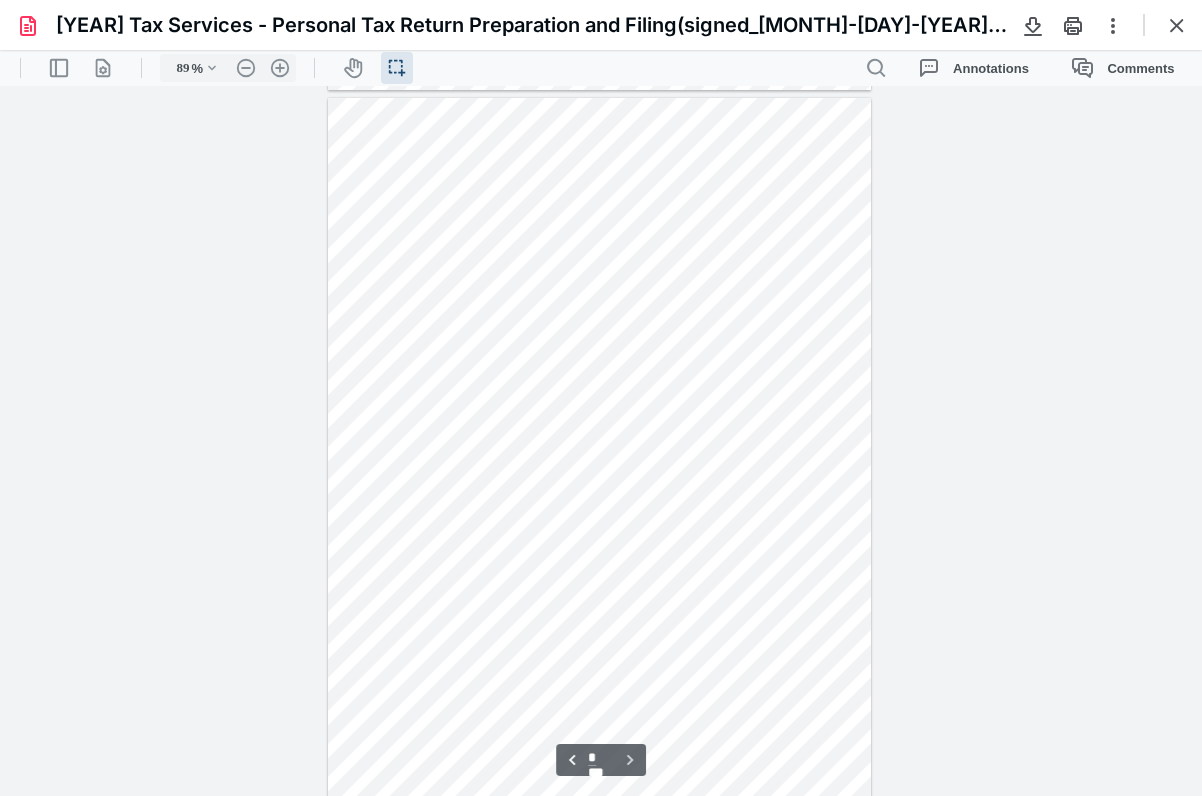 scroll, scrollTop: 2130, scrollLeft: 0, axis: vertical 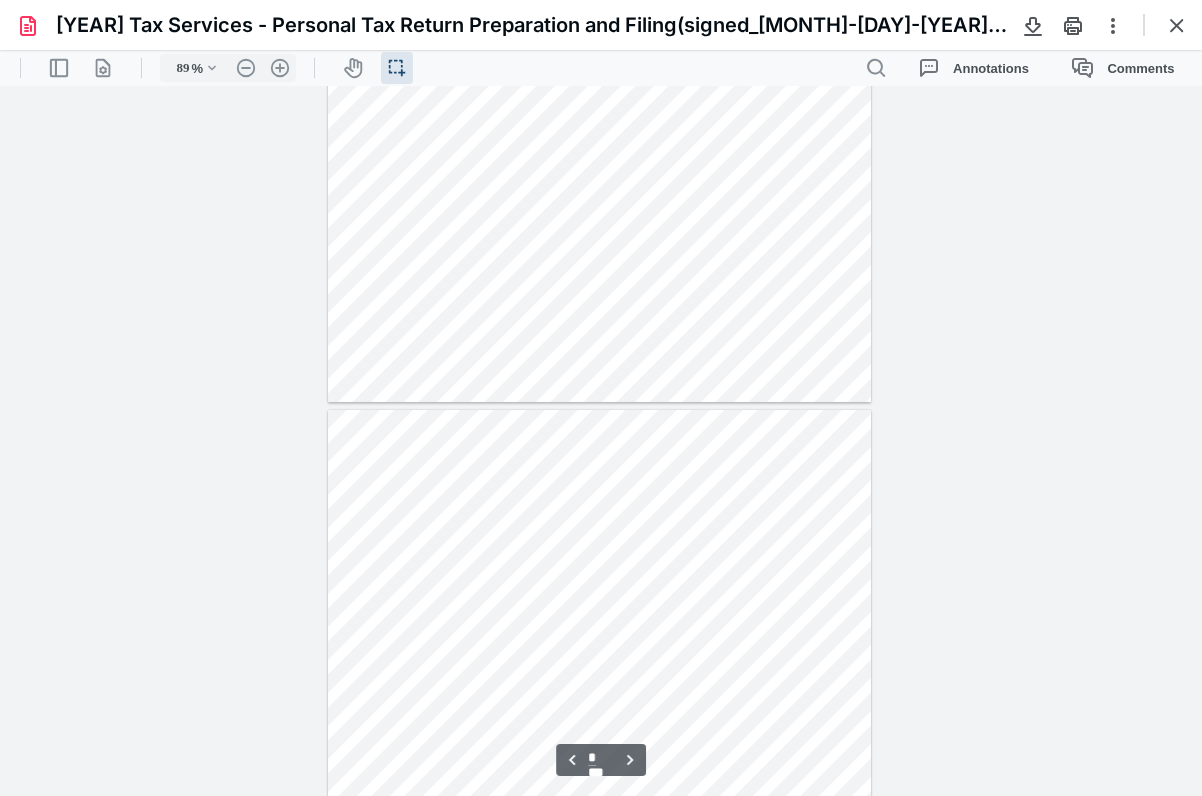 type on "*" 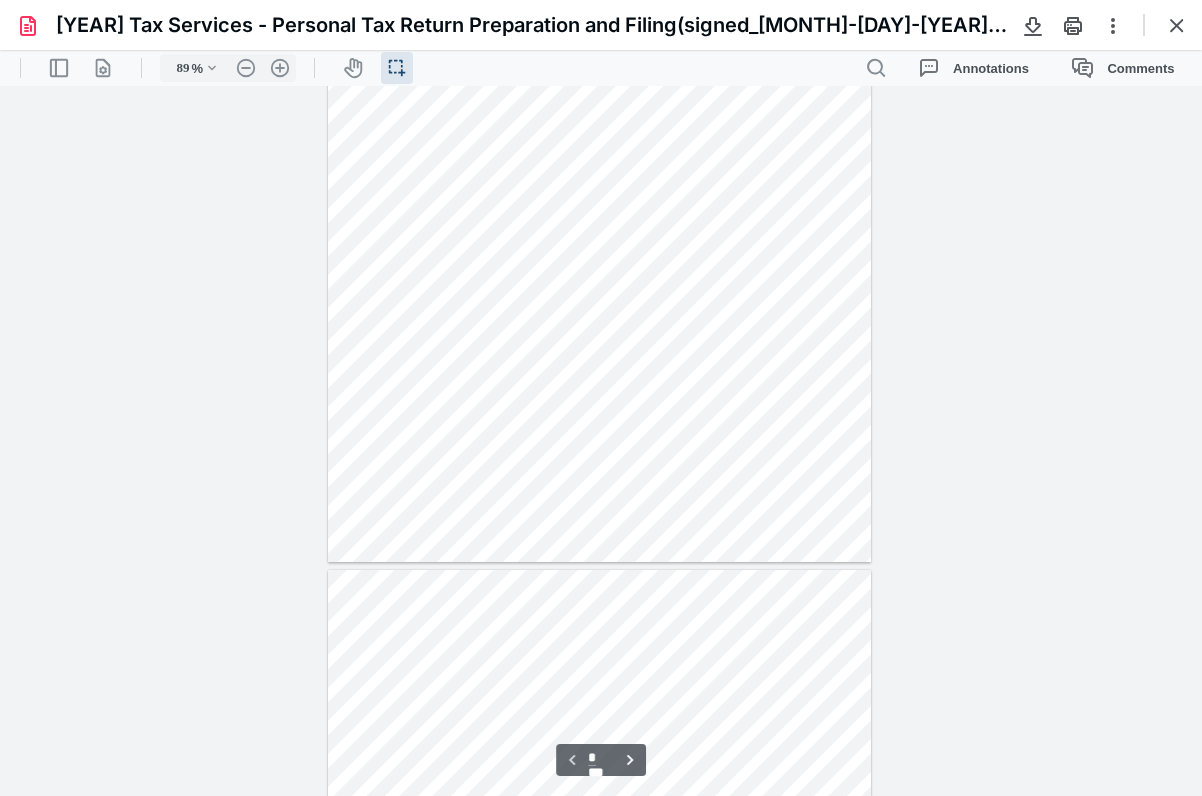 scroll, scrollTop: 0, scrollLeft: 0, axis: both 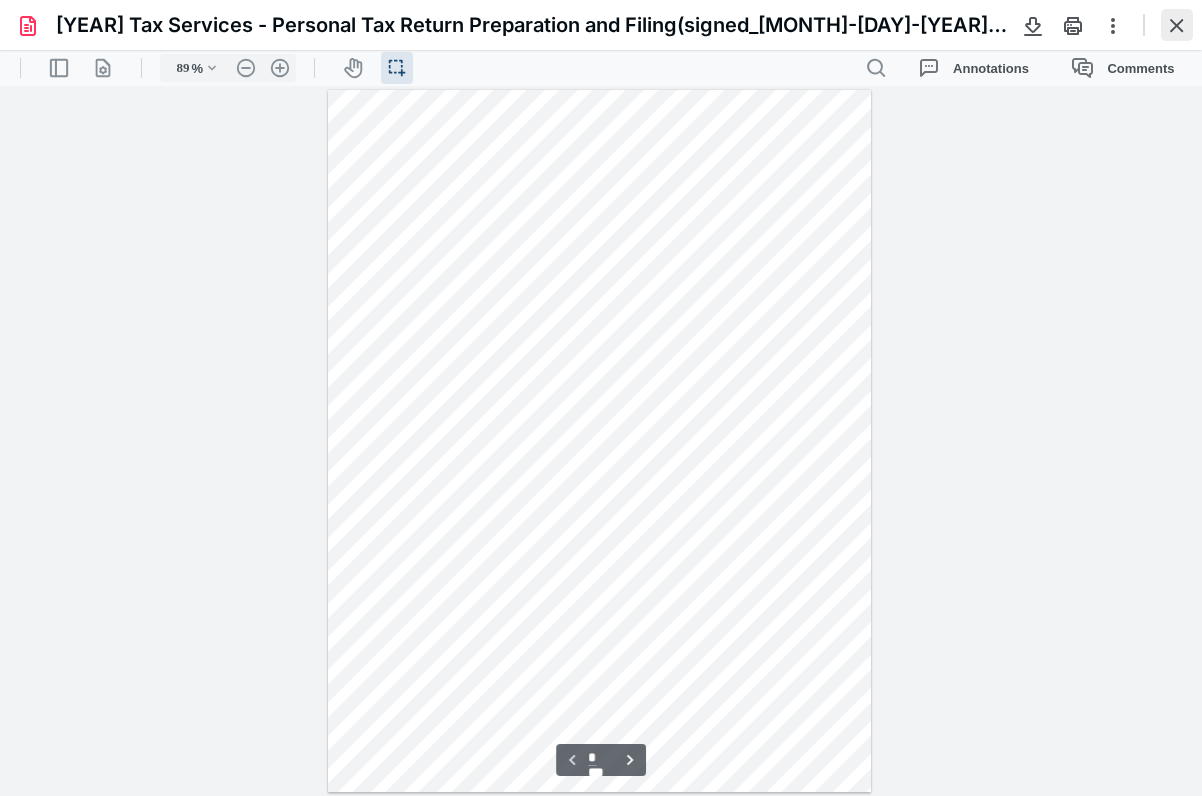 click at bounding box center [1177, 25] 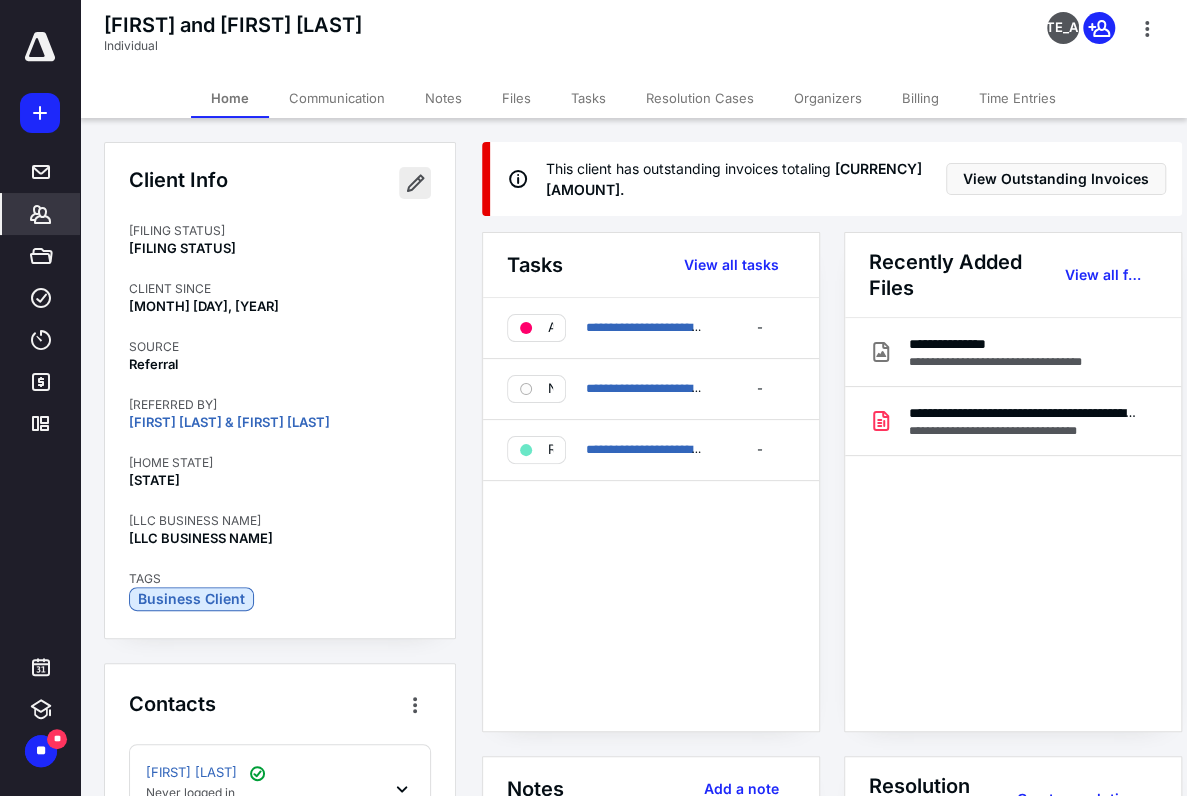 click at bounding box center (415, 183) 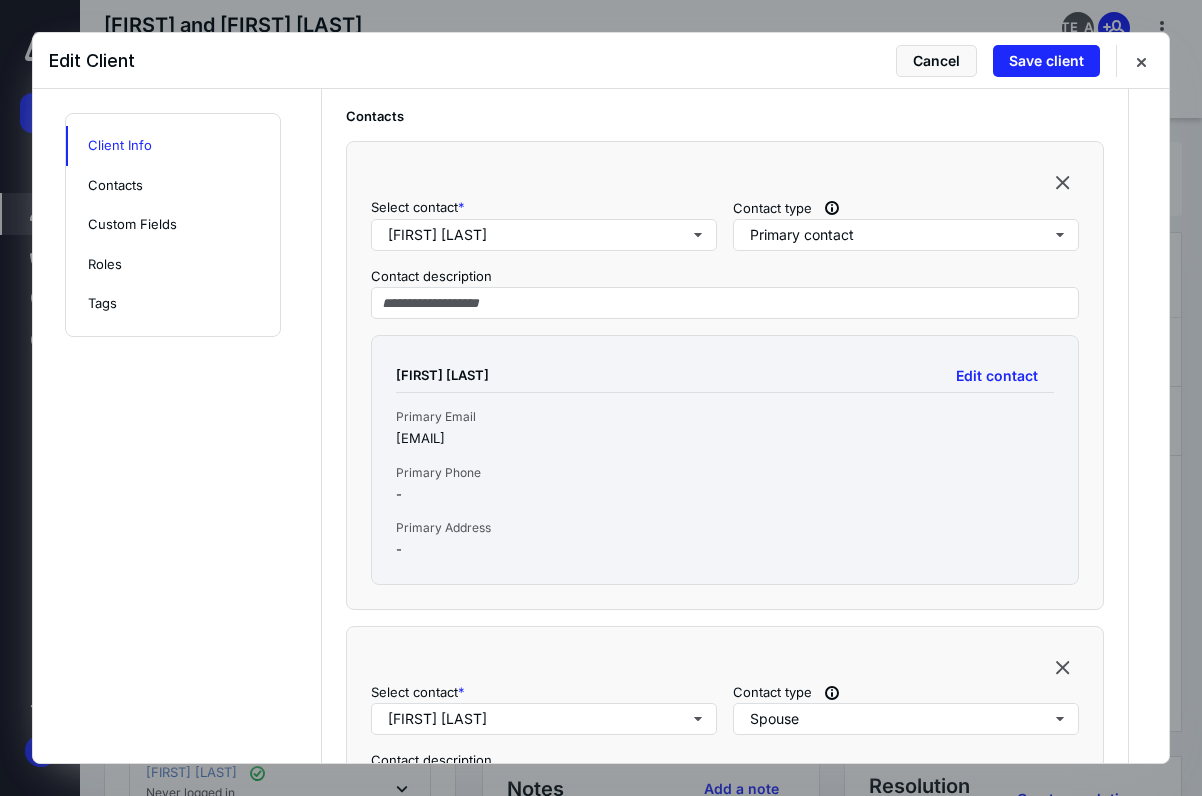 scroll, scrollTop: 700, scrollLeft: 0, axis: vertical 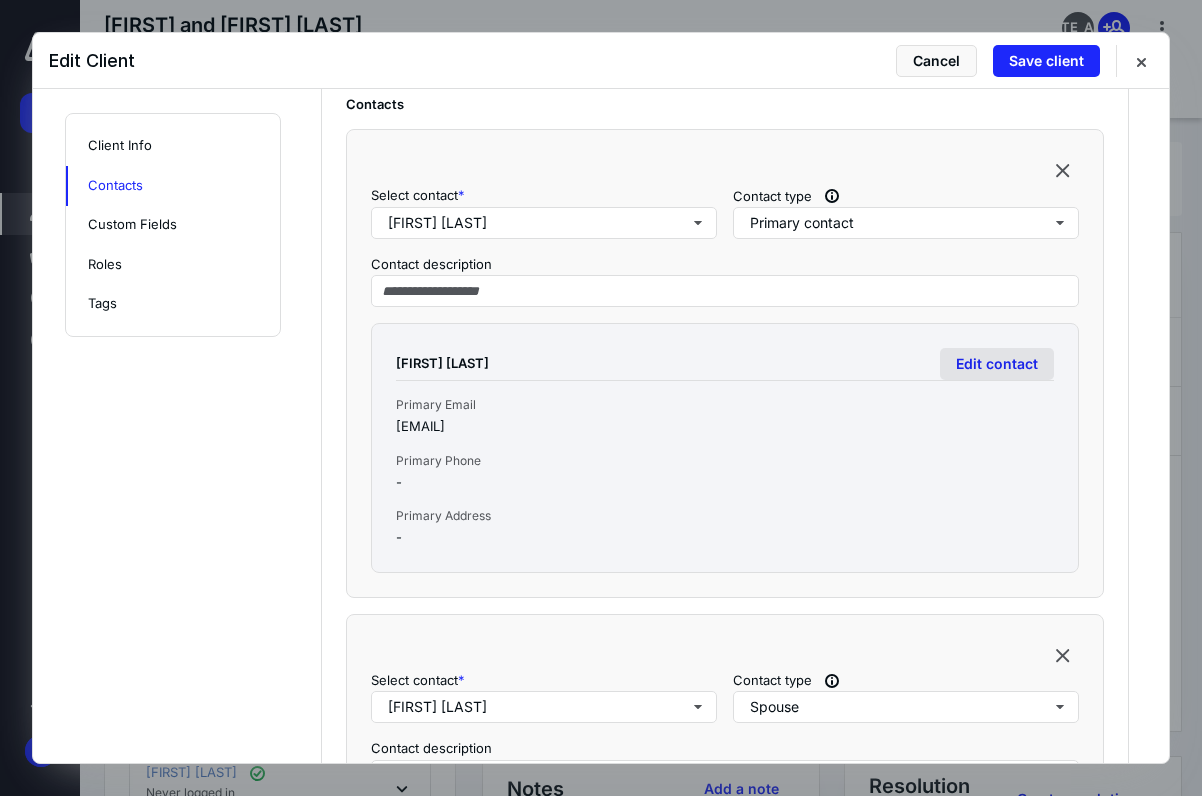 click on "Edit contact" at bounding box center [997, 364] 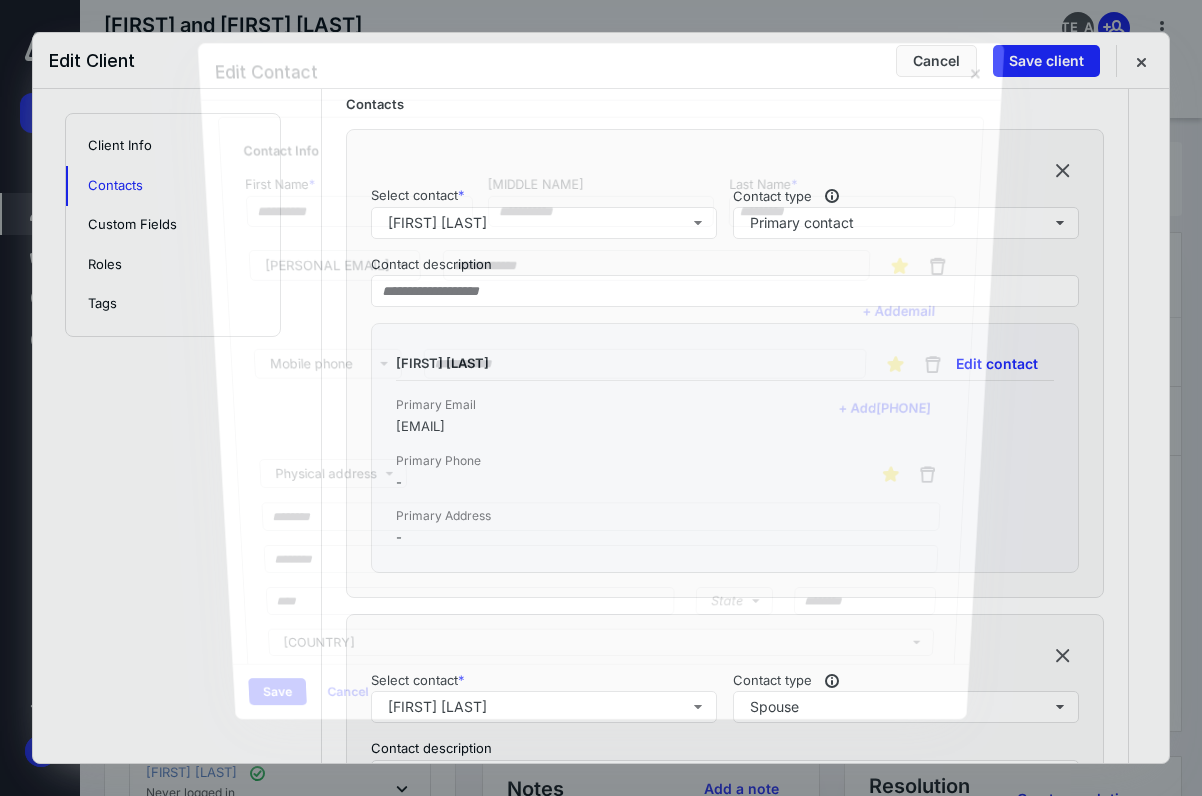 type on "******" 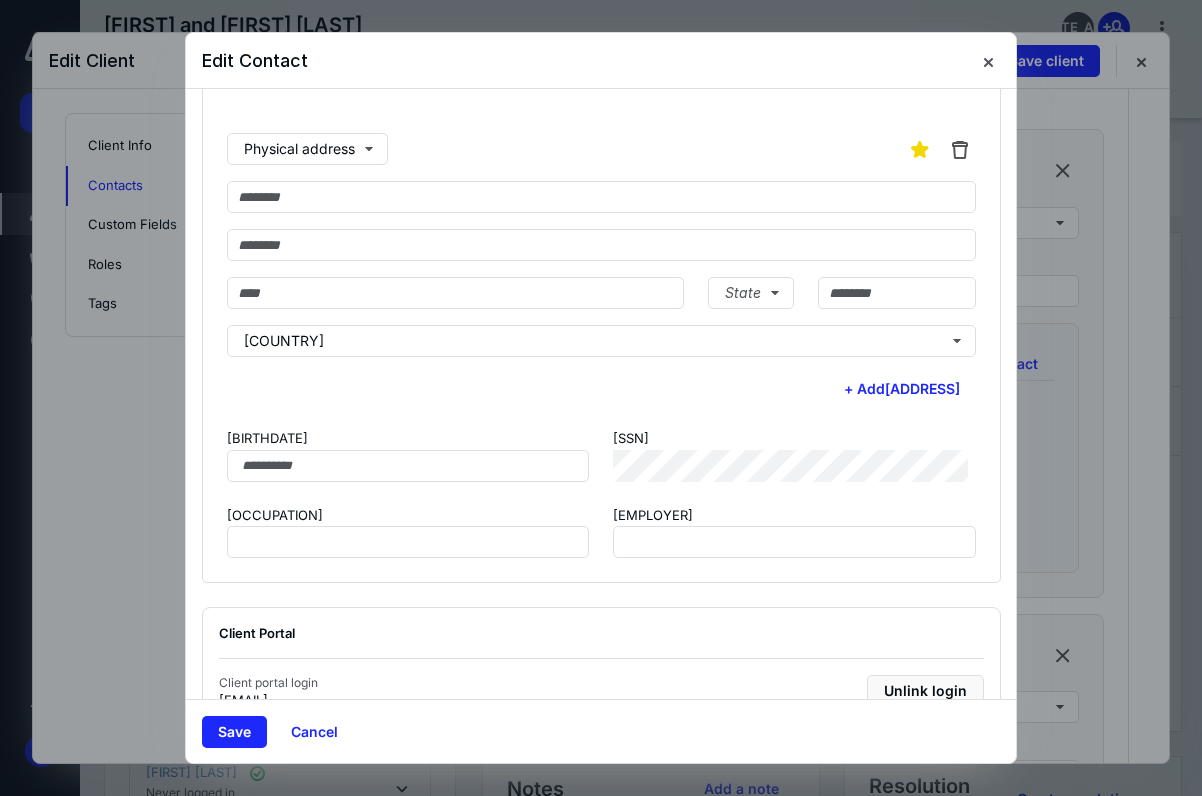 scroll, scrollTop: 441, scrollLeft: 0, axis: vertical 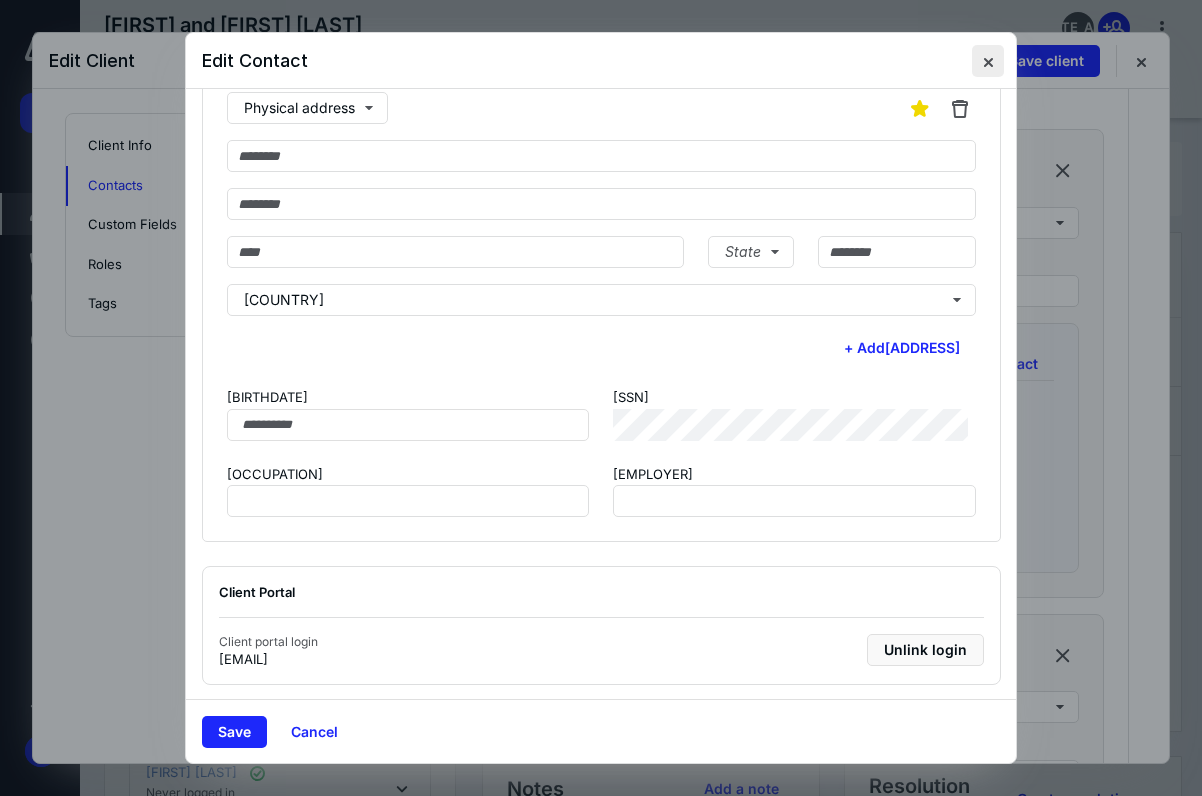 click at bounding box center [988, 61] 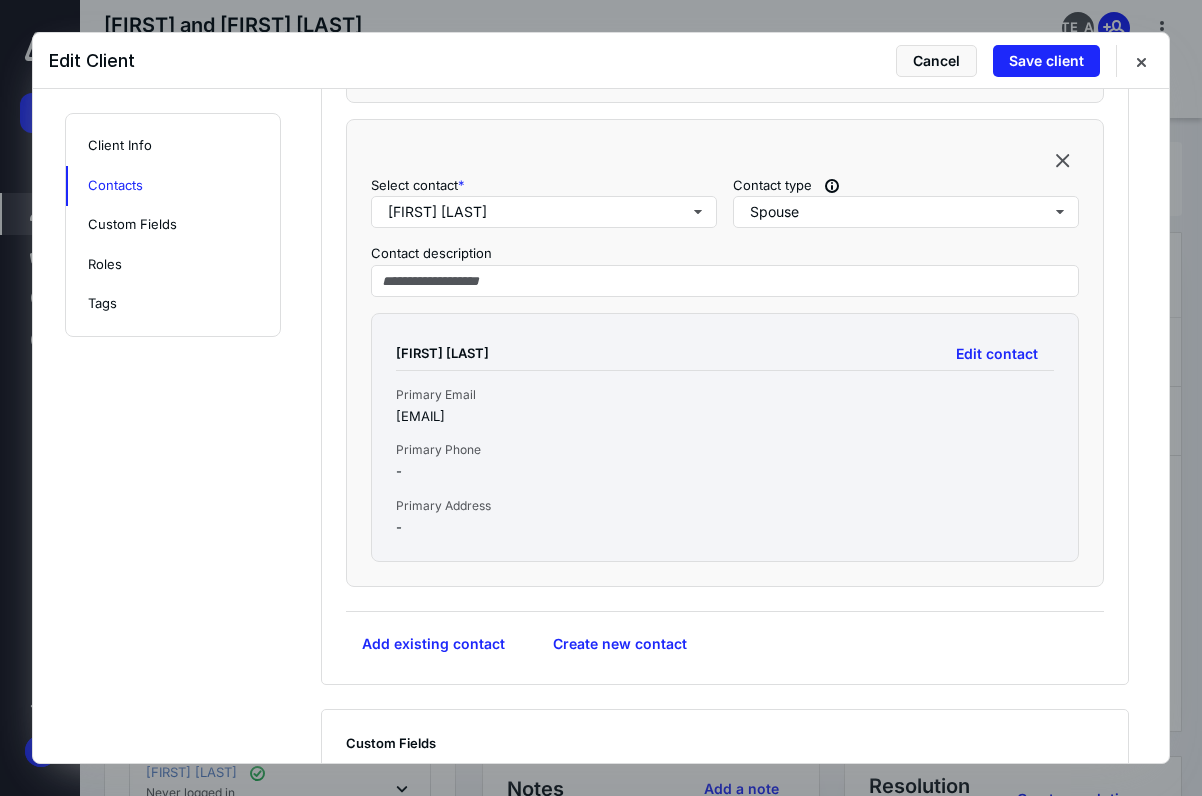 scroll, scrollTop: 1200, scrollLeft: 0, axis: vertical 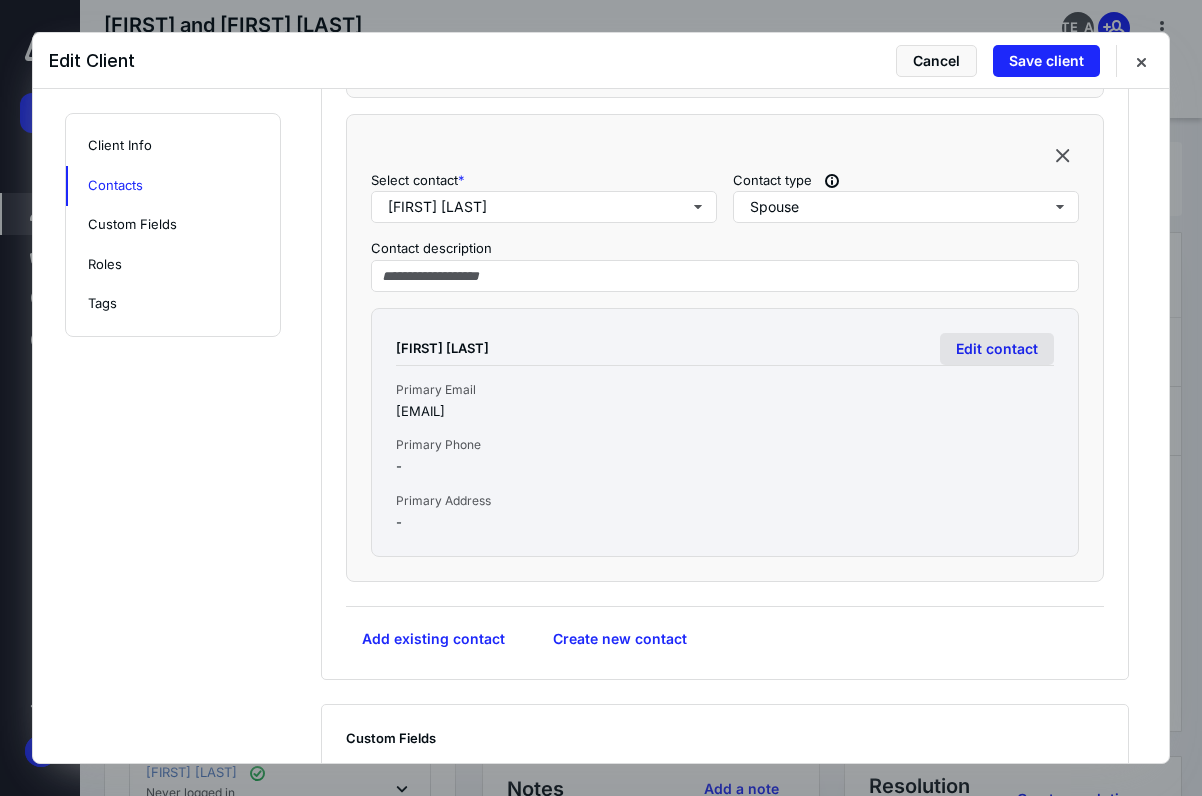 click on "Edit contact" at bounding box center [997, 349] 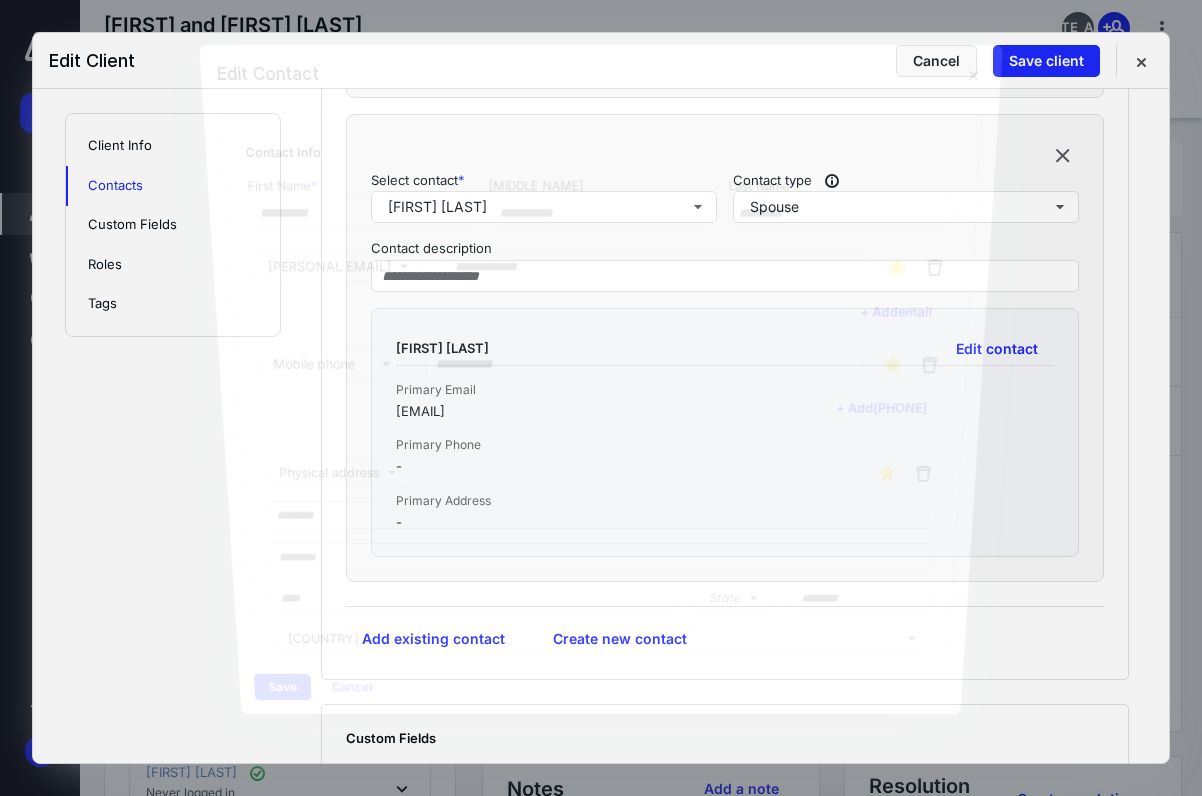 type on "*****" 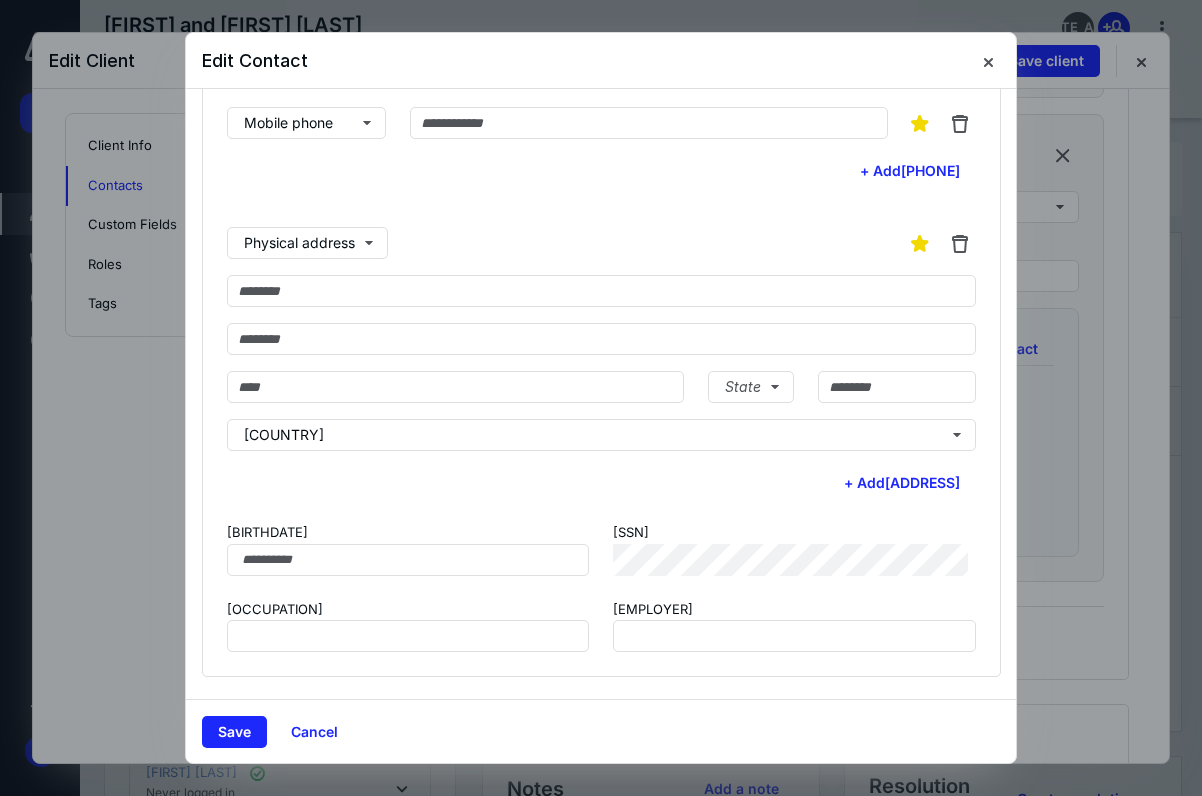 scroll, scrollTop: 0, scrollLeft: 0, axis: both 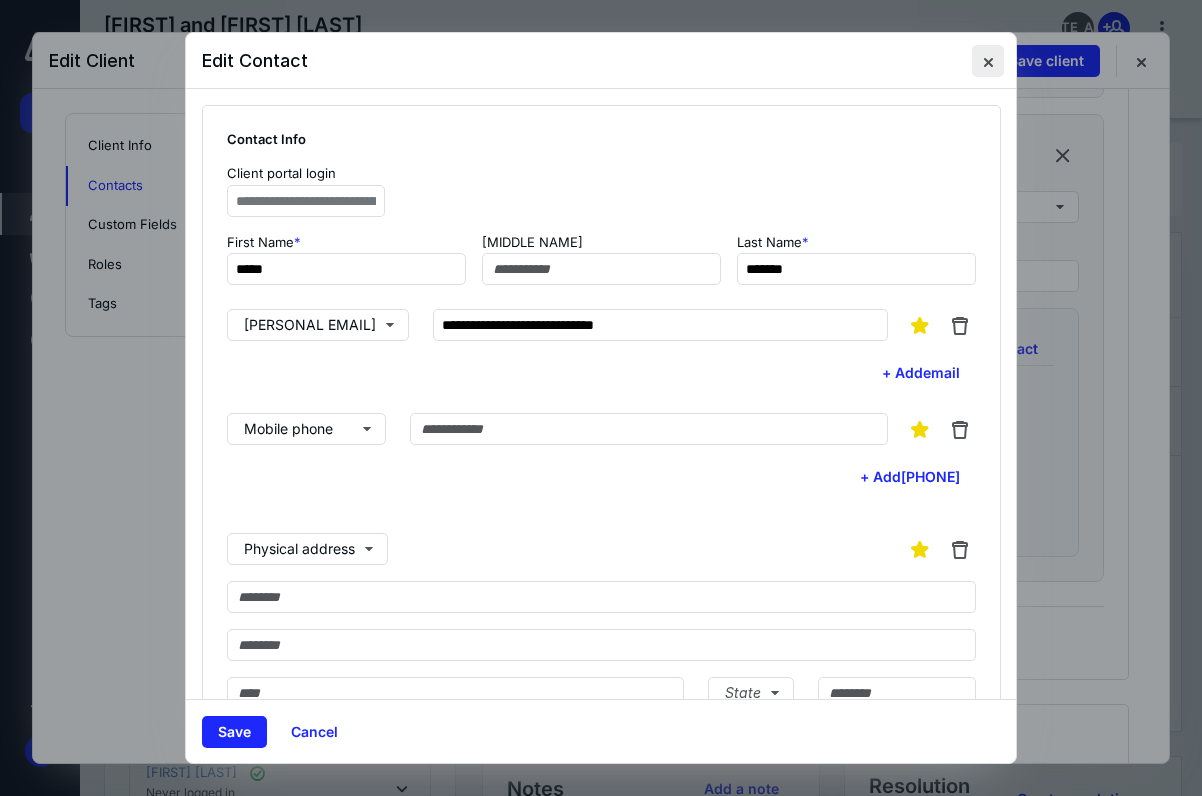 click at bounding box center [988, 61] 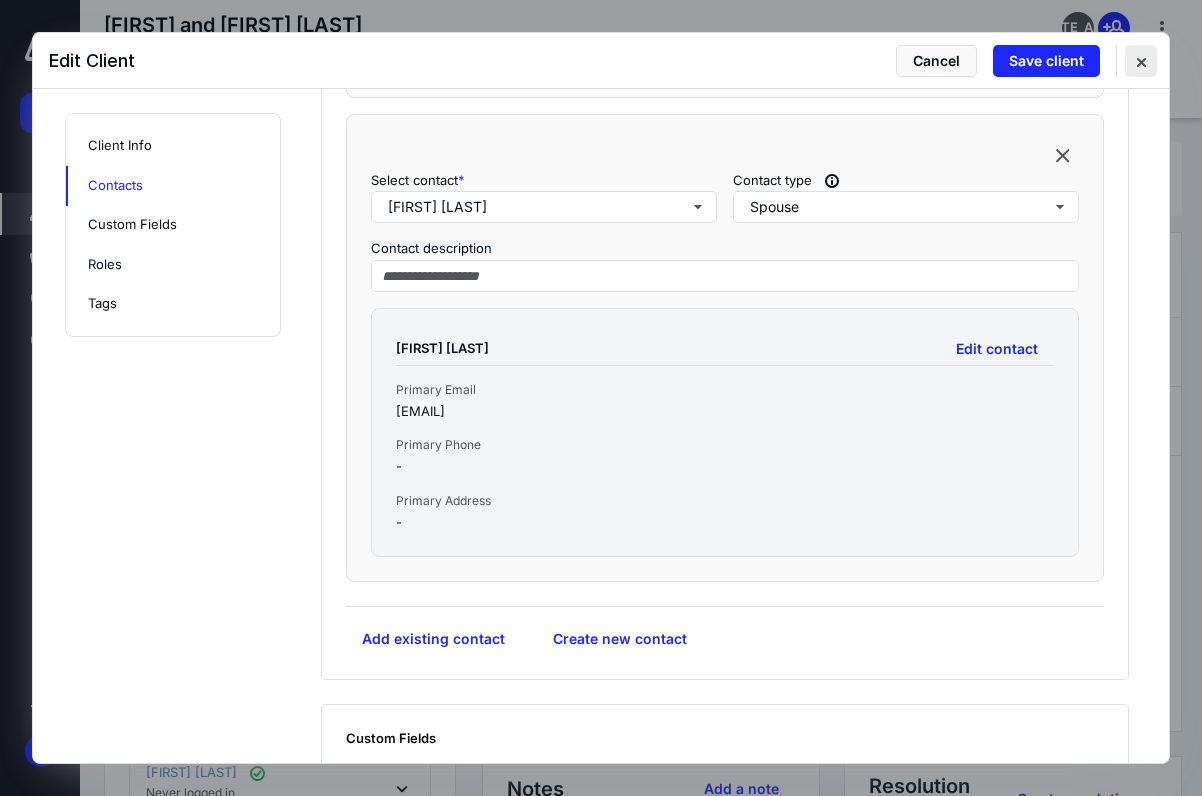 click at bounding box center (1141, 61) 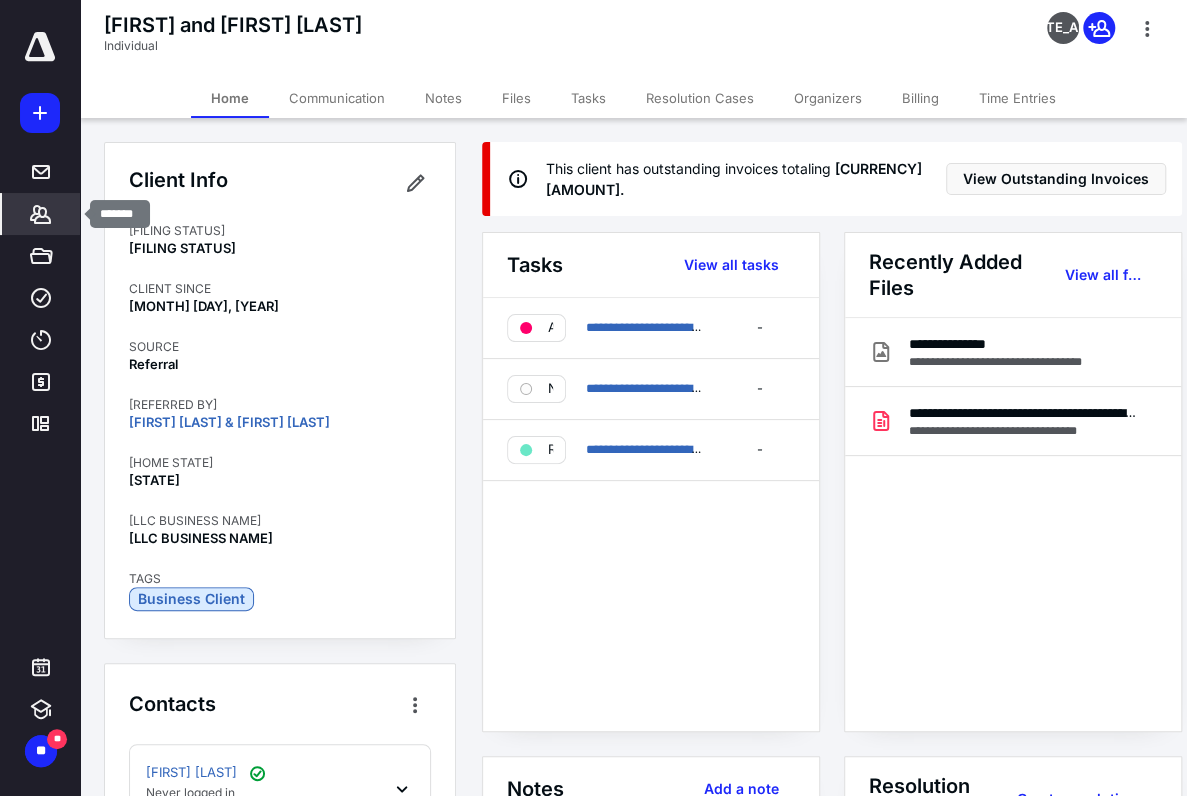 click 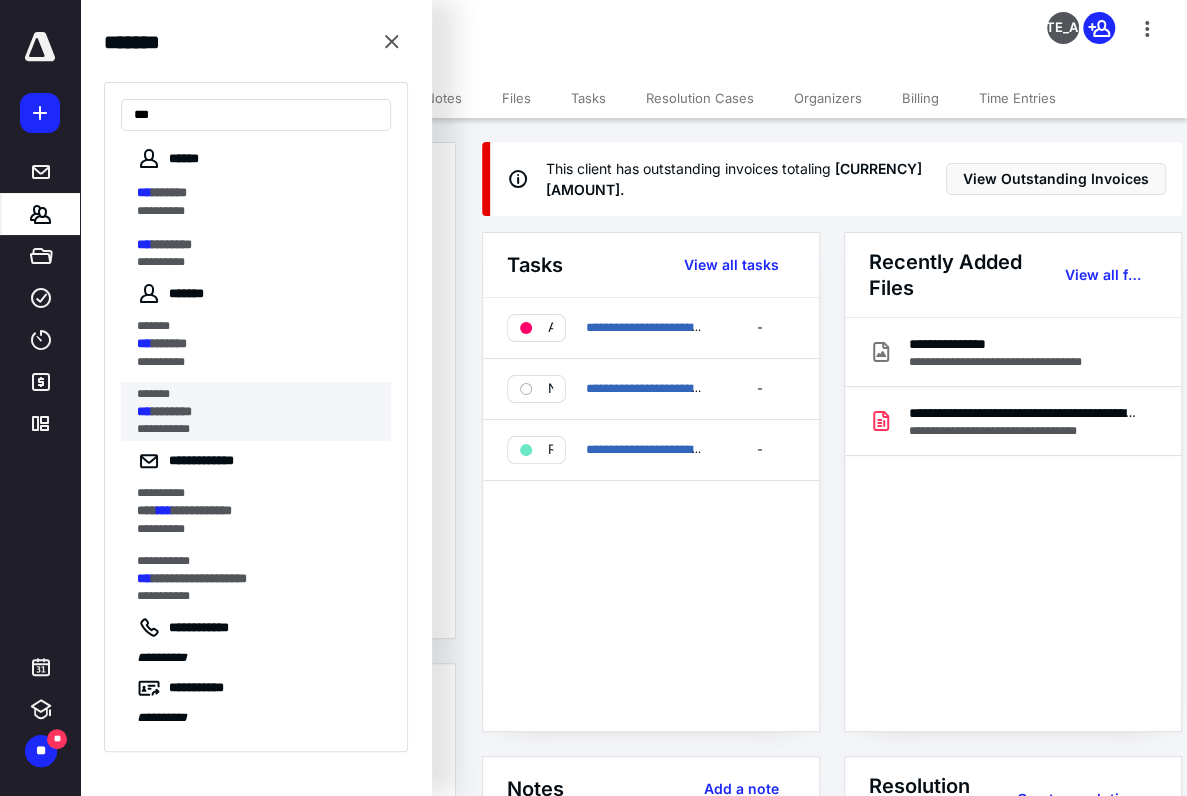 type on "***" 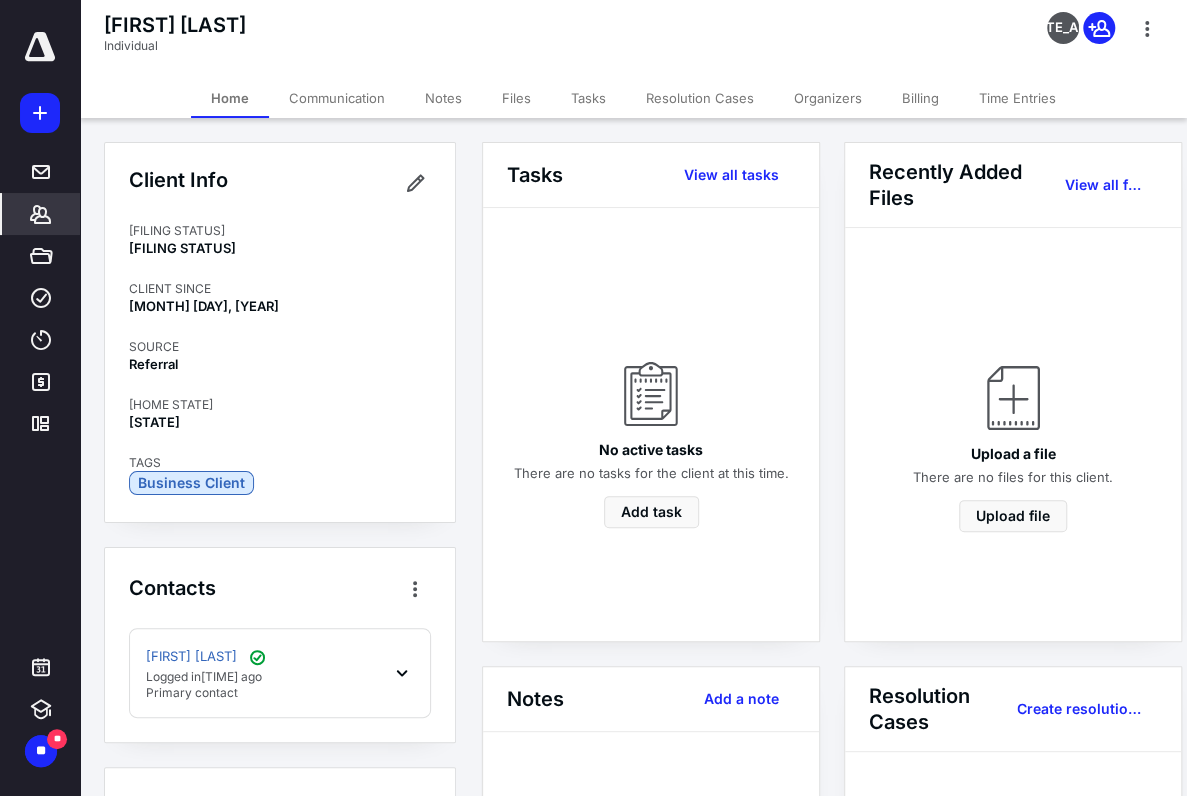 click on "Communication" at bounding box center (337, 98) 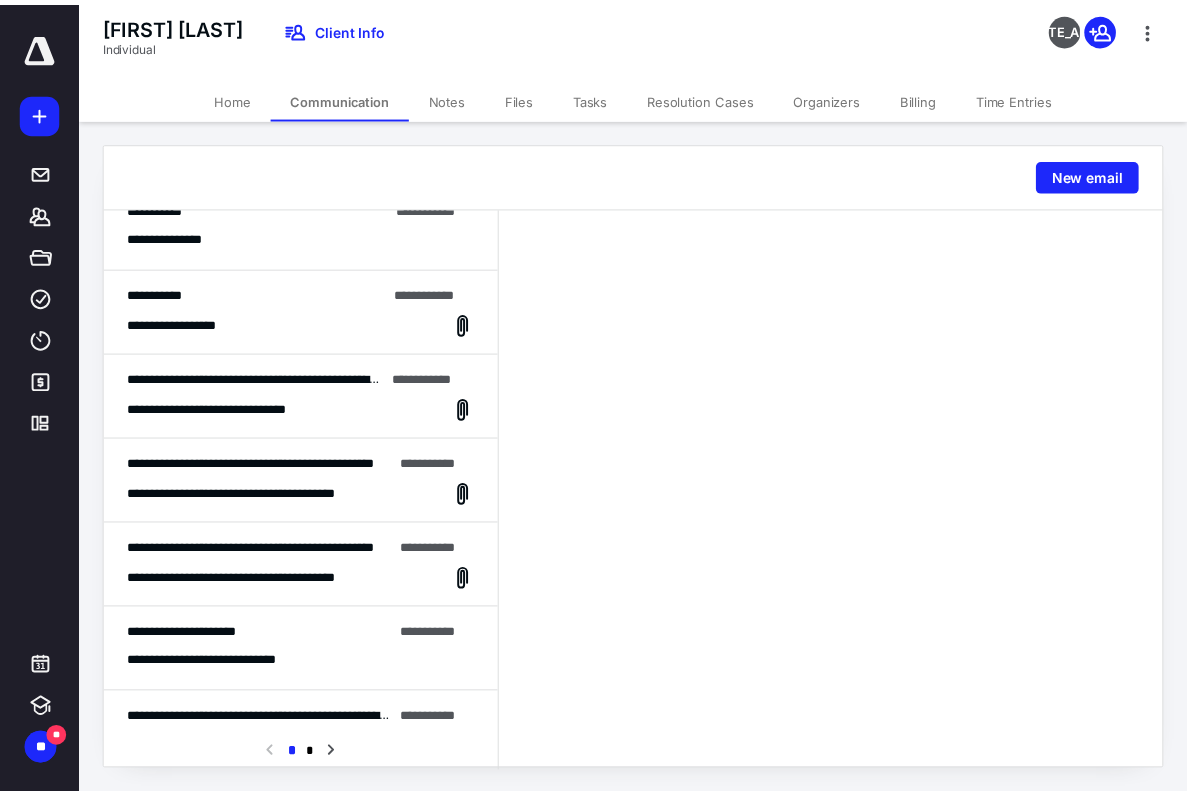 scroll, scrollTop: 0, scrollLeft: 0, axis: both 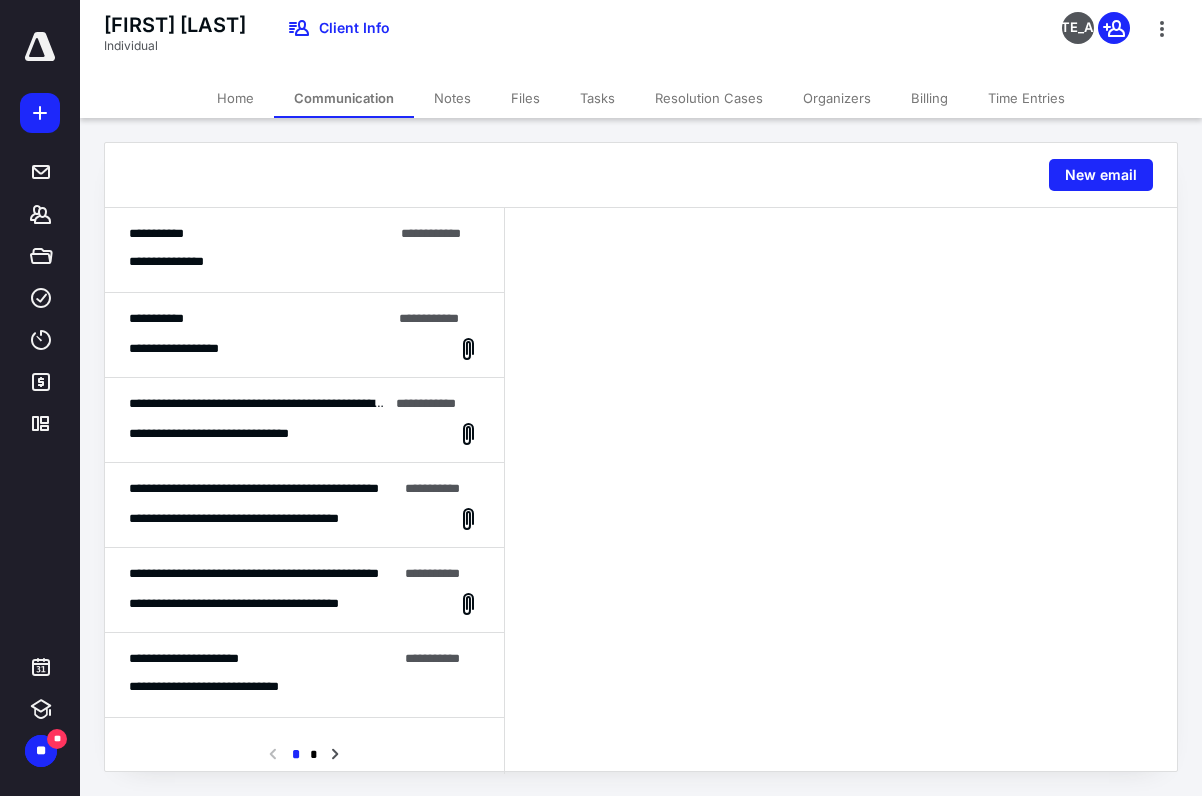 click on "Home" at bounding box center [235, 98] 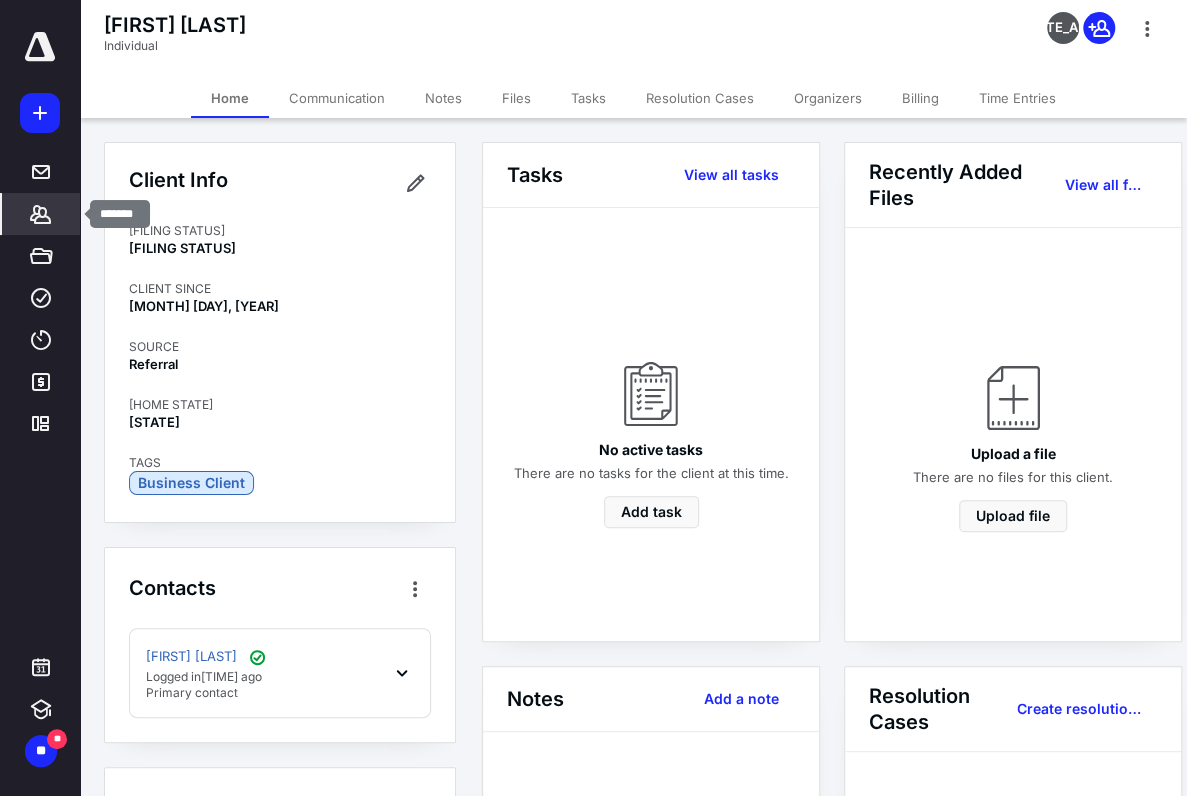 click 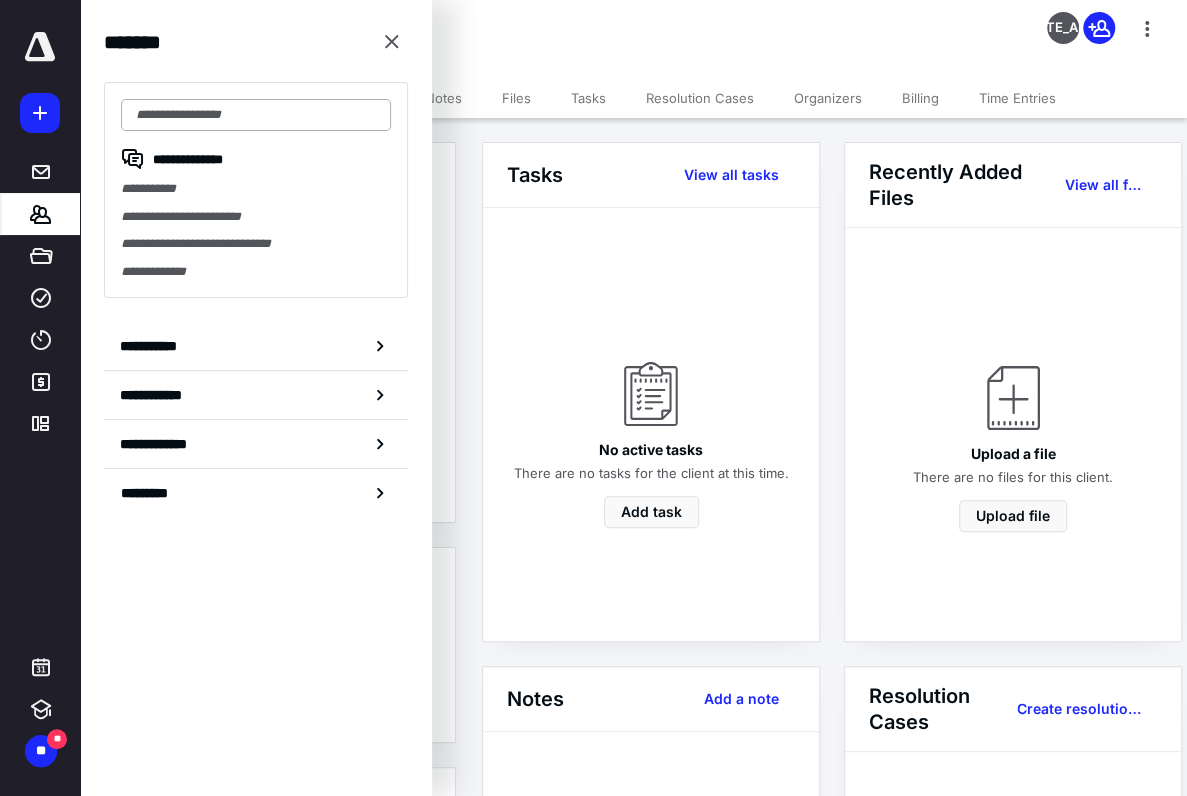 click at bounding box center [256, 115] 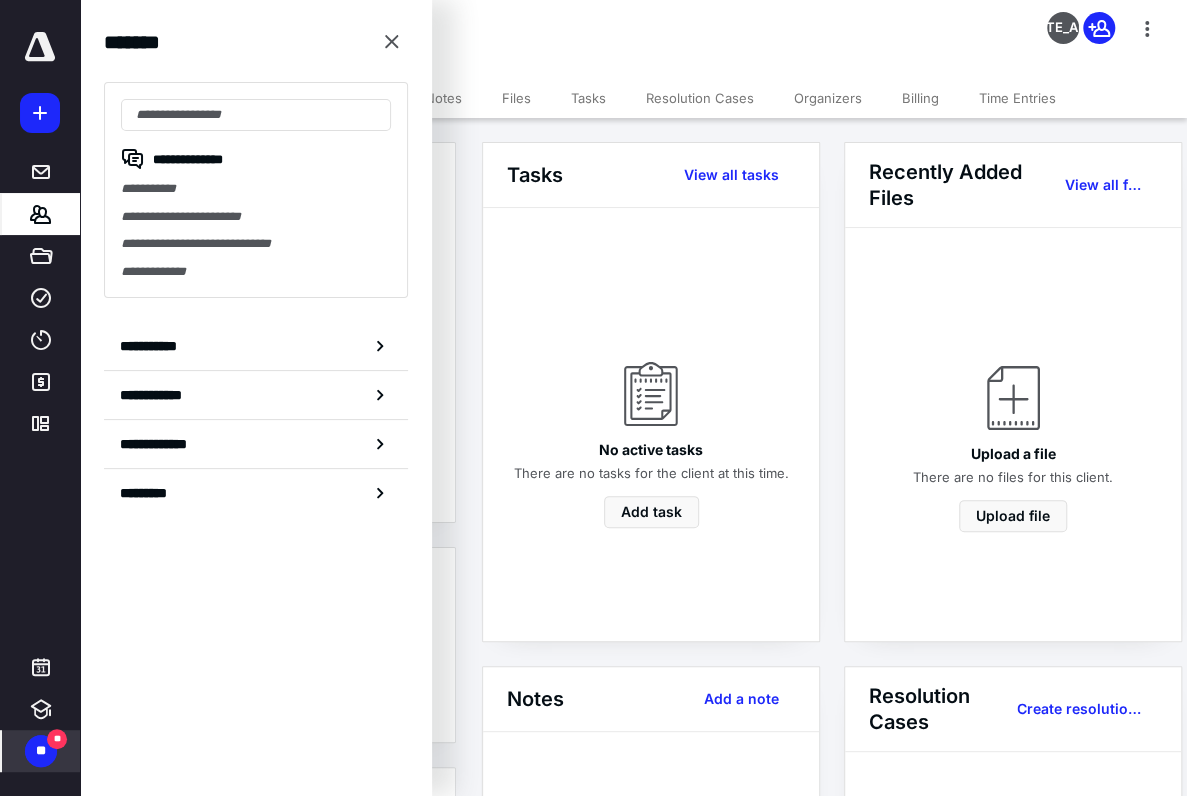 click on "**" at bounding box center (41, 751) 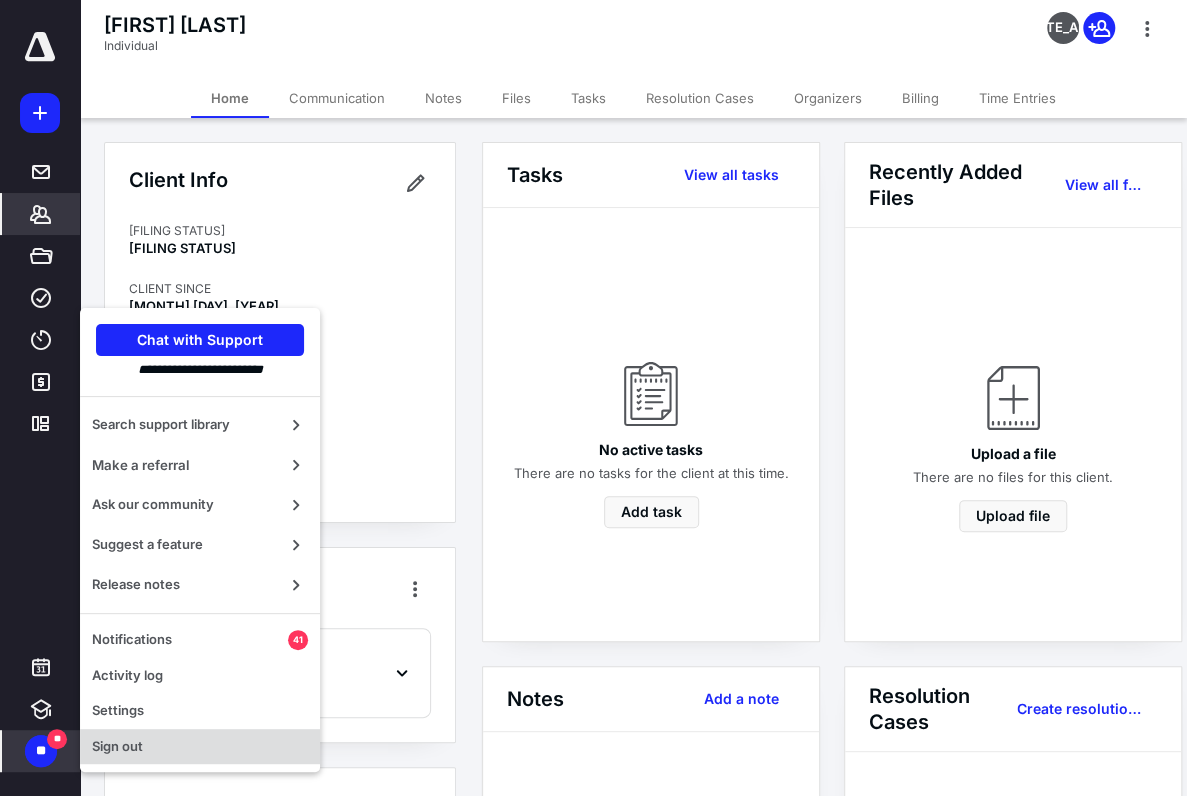 click on "Sign out" at bounding box center [200, 747] 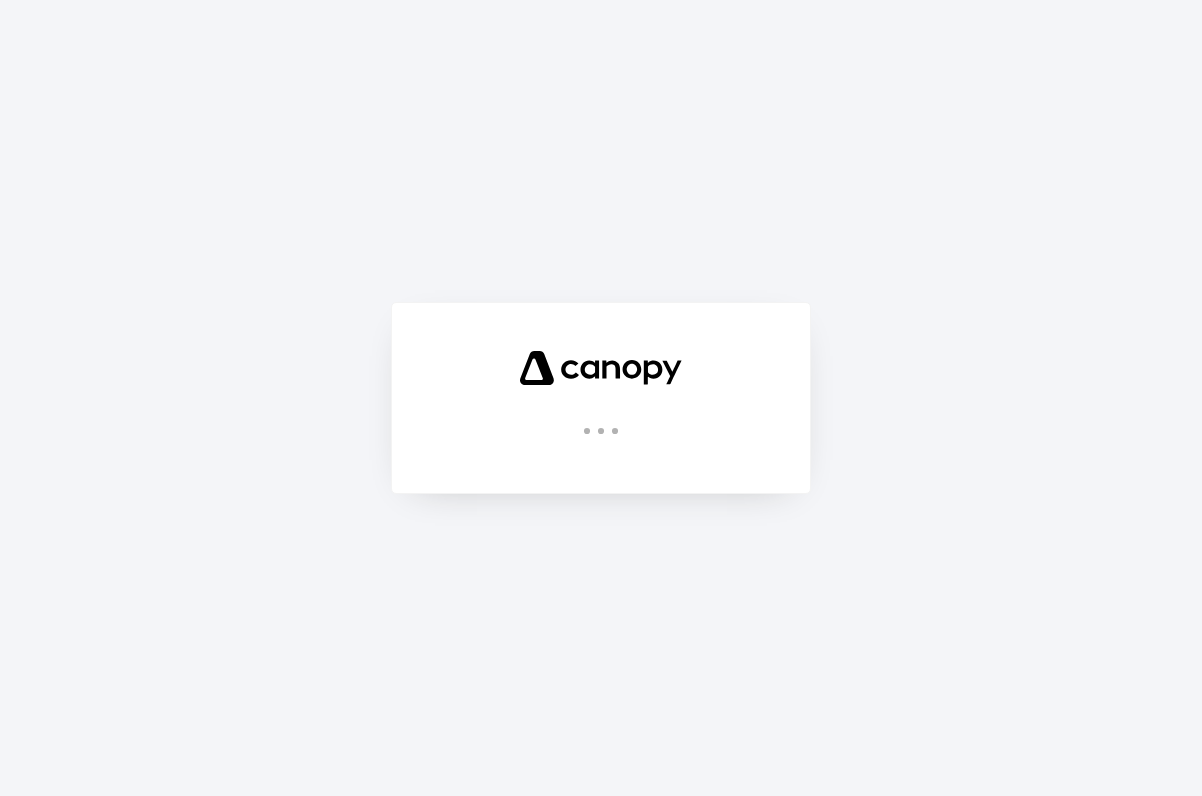 scroll, scrollTop: 0, scrollLeft: 0, axis: both 